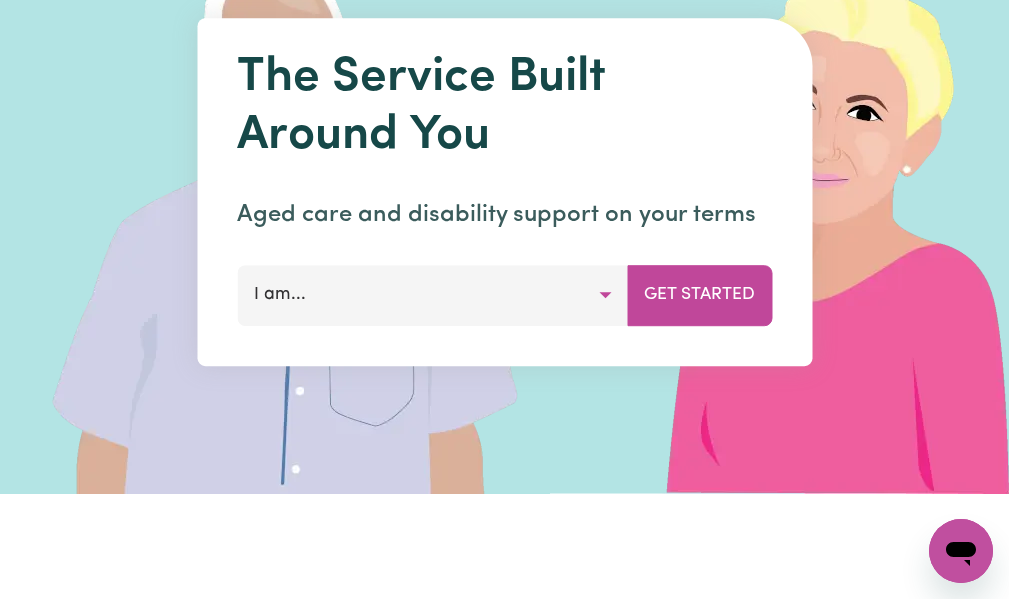 scroll, scrollTop: 0, scrollLeft: 0, axis: both 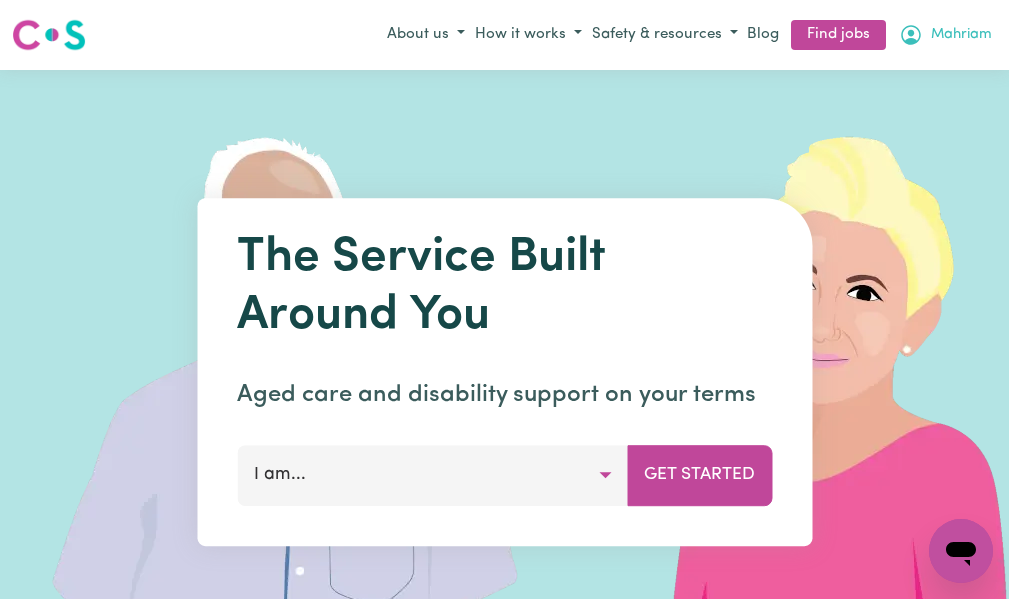 click 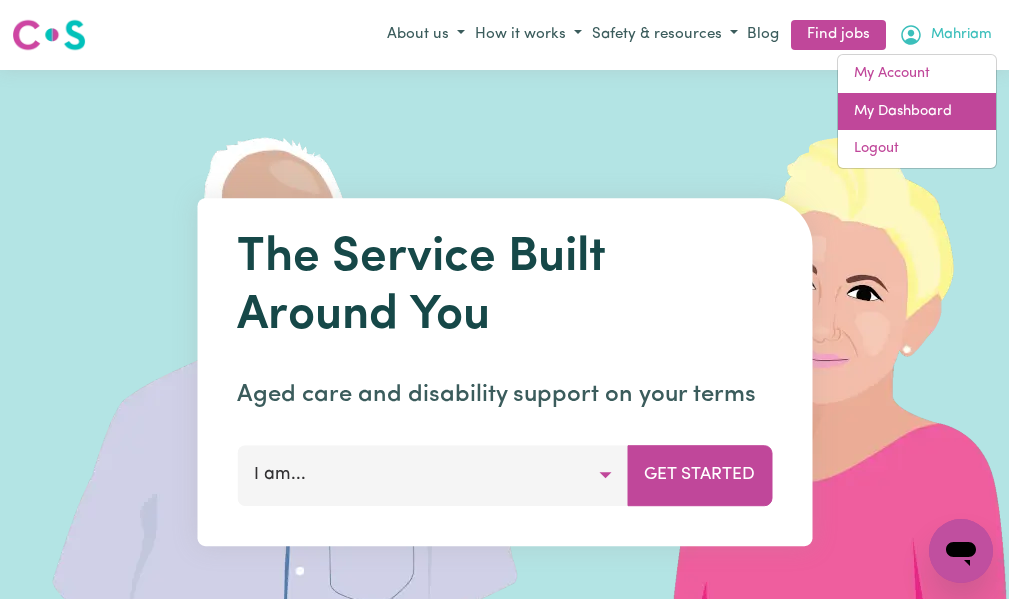 click on "My Dashboard" at bounding box center (917, 112) 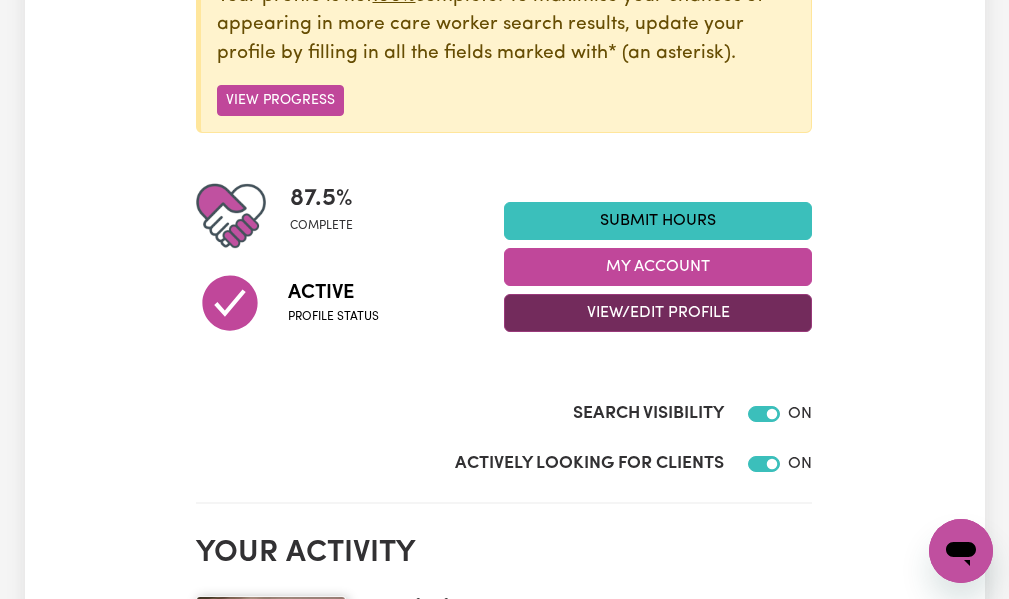 scroll, scrollTop: 400, scrollLeft: 0, axis: vertical 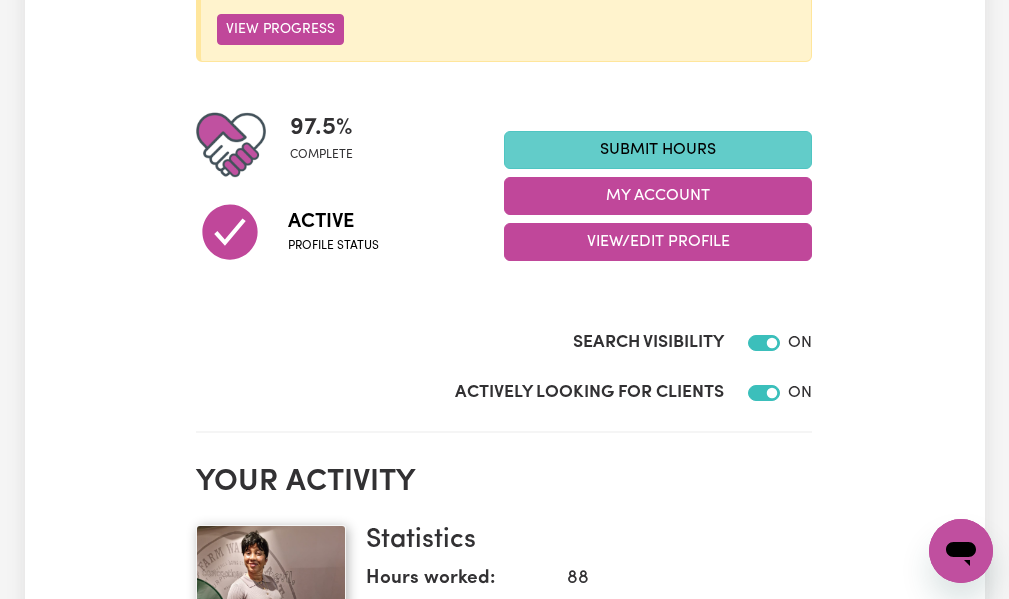 click on "Submit Hours" at bounding box center [658, 150] 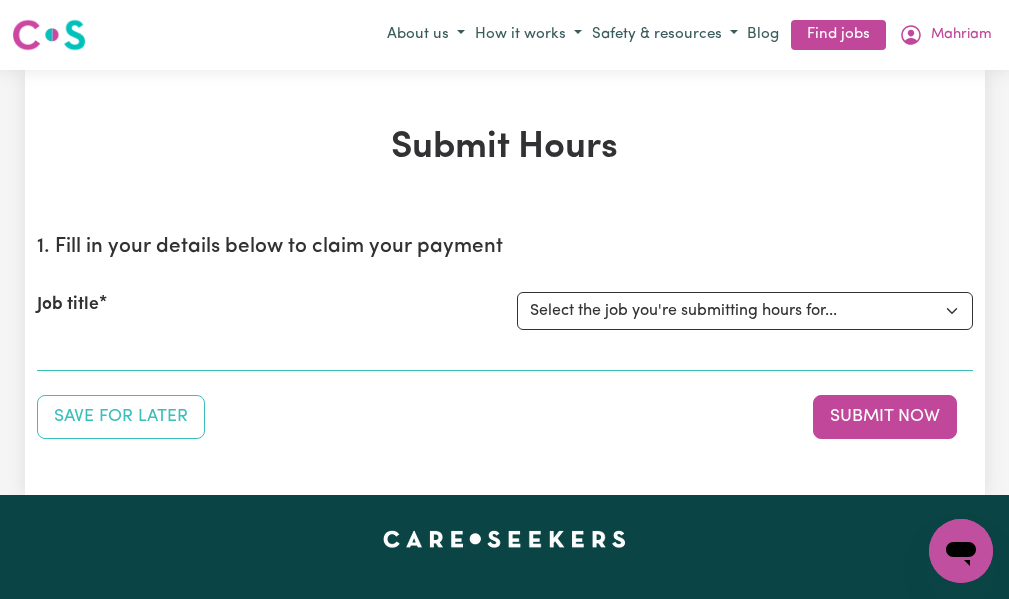 scroll, scrollTop: 100, scrollLeft: 0, axis: vertical 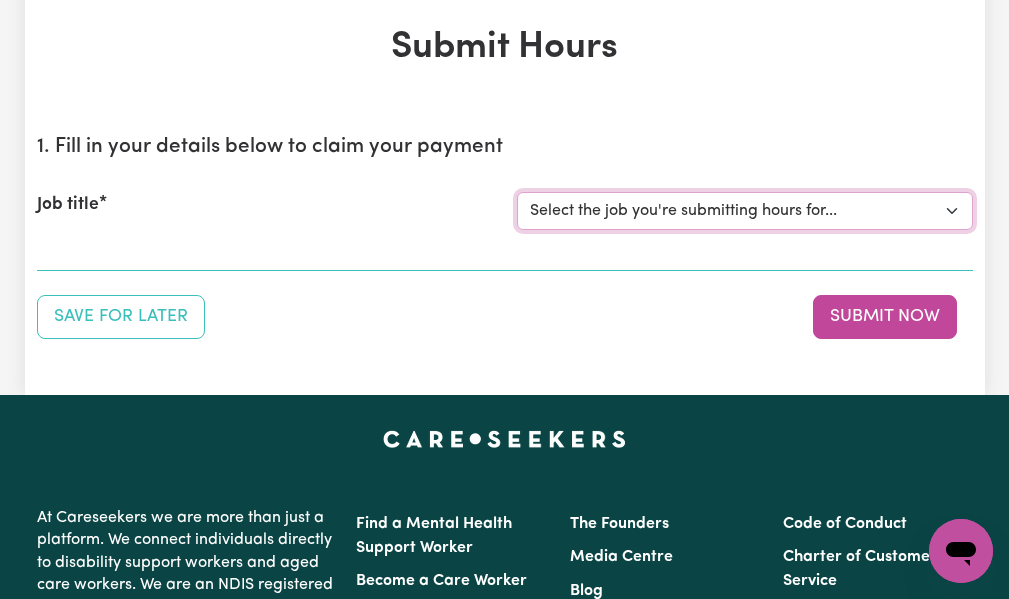 click on "Select the job you're submitting hours for... [[PERSON_NAME] Family] [DEMOGRAPHIC_DATA] Support Worker Needed In [GEOGRAPHIC_DATA], [GEOGRAPHIC_DATA]" at bounding box center [745, 211] 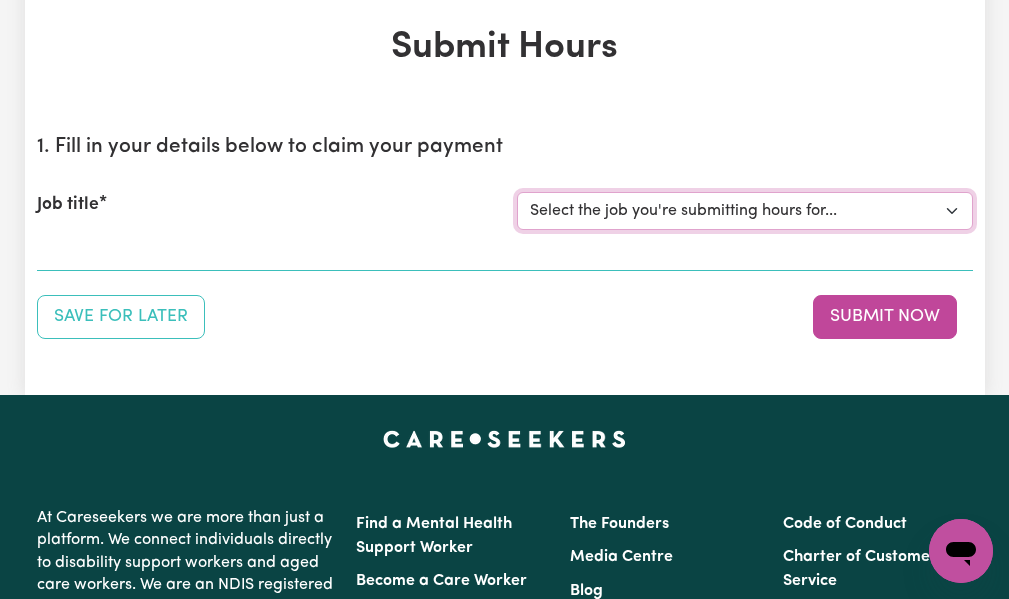 select on "14208" 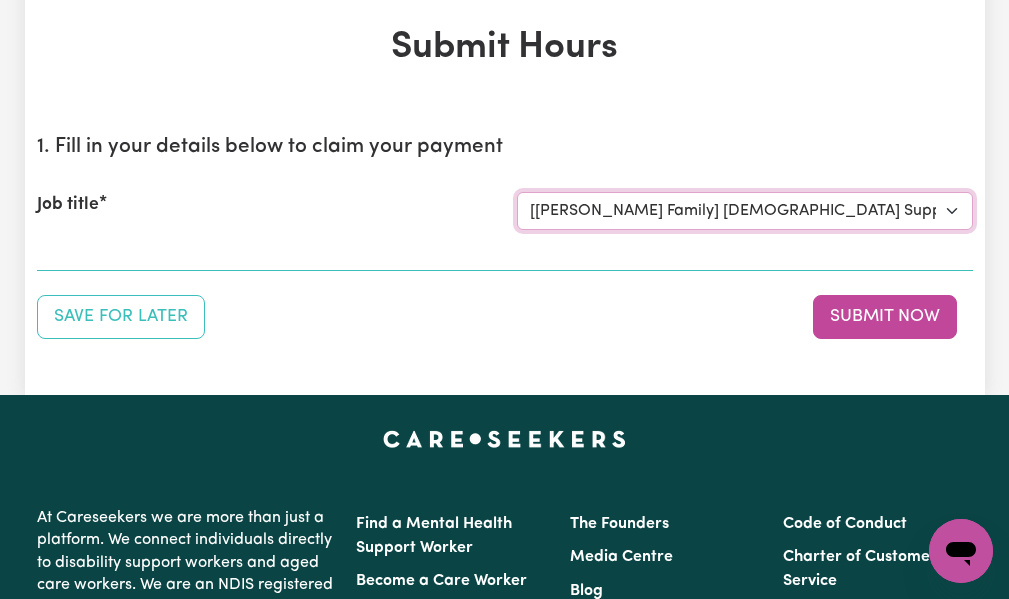 click on "Select the job you're submitting hours for... [[PERSON_NAME] Family] [DEMOGRAPHIC_DATA] Support Worker Needed In [GEOGRAPHIC_DATA], [GEOGRAPHIC_DATA]" at bounding box center (745, 211) 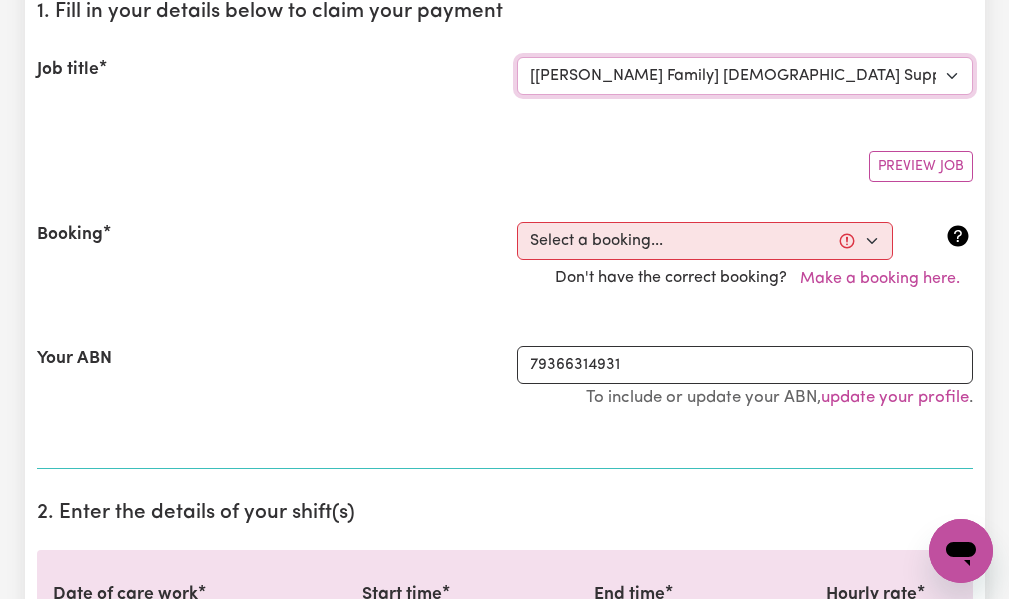 scroll, scrollTop: 200, scrollLeft: 0, axis: vertical 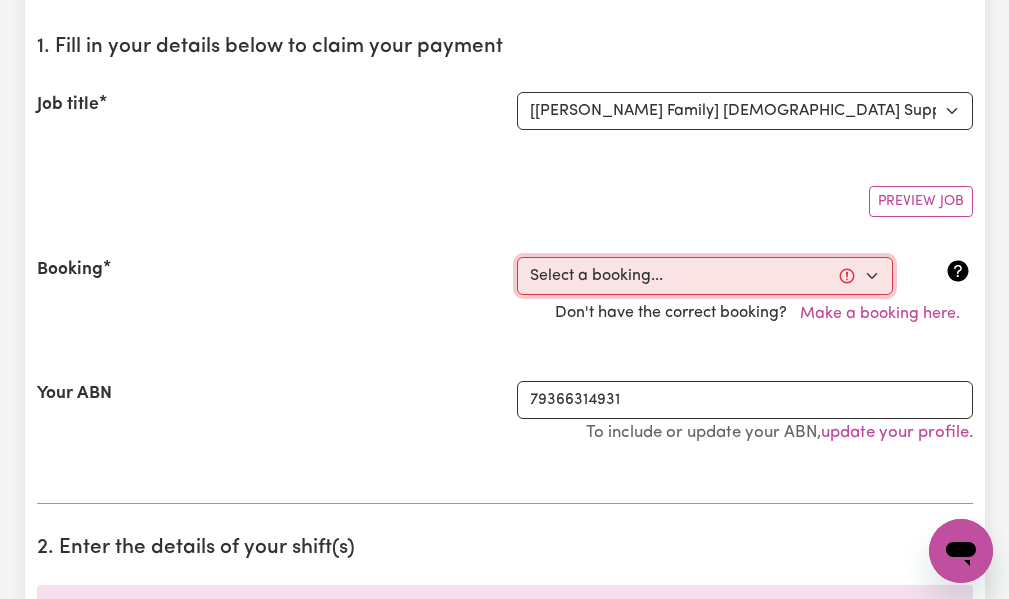 click on "Select a booking... [DATE] 08:30am to 12:30pm (ONE-OFF) [DATE] 05:00pm to 07:00pm (ONE-OFF) [DATE] 05:00pm to 07:00pm (ONE-OFF) [DATE] 08:30am to 12:30pm (ONE-OFF) [DATE] 12:00am to 12:01am (ONE-OFF) [DATE] 12:01am to 12:02am (ONE-OFF) [DATE] 12:02am to 12:03am (ONE-OFF) [DATE] 12:03am to 12:04am (ONE-OFF) [DATE] 12:04am to 12:05am (ONE-OFF) [DATE] 08:30am to 12:30pm (RECURRING) [DATE] 08:30am to 12:30pm (RECURRING) [DATE] 05:00pm to 07:00pm (ONE-OFF) [DATE] 05:00pm to 07:00pm (ONE-OFF)" at bounding box center [705, 276] 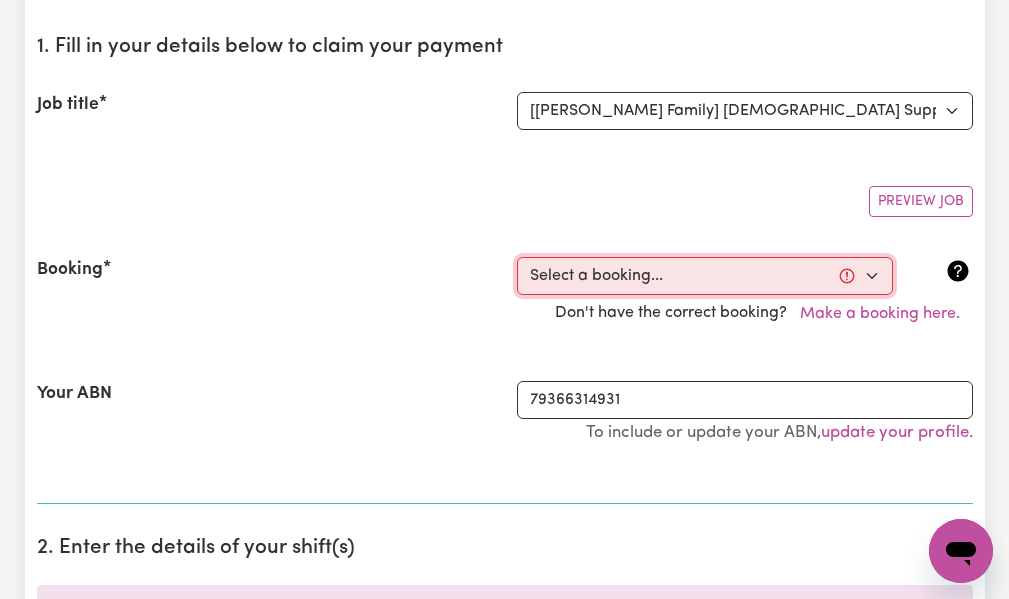 select on "346765" 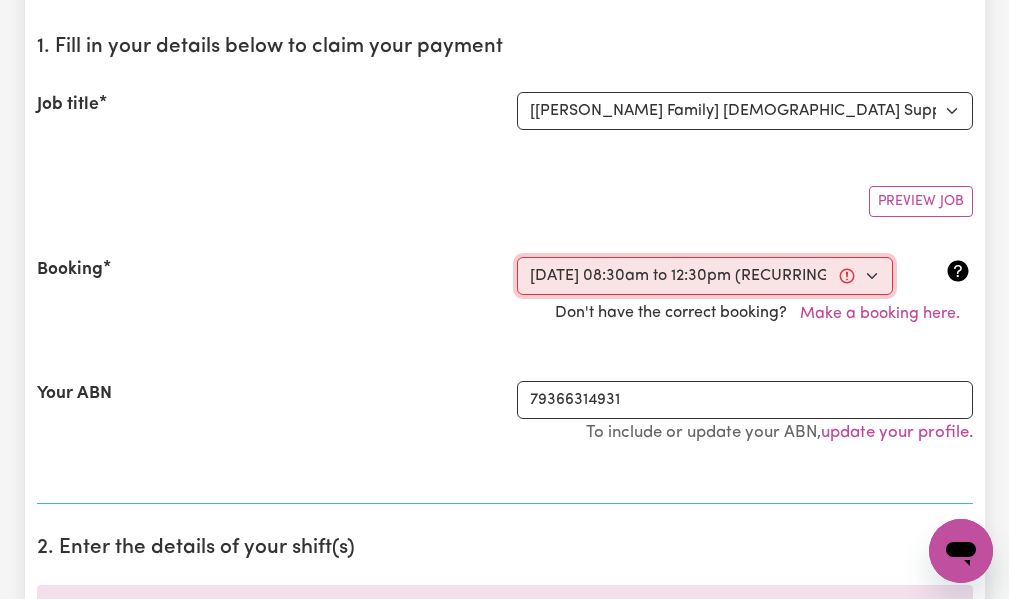 click on "Select a booking... [DATE] 08:30am to 12:30pm (ONE-OFF) [DATE] 05:00pm to 07:00pm (ONE-OFF) [DATE] 05:00pm to 07:00pm (ONE-OFF) [DATE] 08:30am to 12:30pm (ONE-OFF) [DATE] 12:00am to 12:01am (ONE-OFF) [DATE] 12:01am to 12:02am (ONE-OFF) [DATE] 12:02am to 12:03am (ONE-OFF) [DATE] 12:03am to 12:04am (ONE-OFF) [DATE] 12:04am to 12:05am (ONE-OFF) [DATE] 08:30am to 12:30pm (RECURRING) [DATE] 08:30am to 12:30pm (RECURRING) [DATE] 05:00pm to 07:00pm (ONE-OFF) [DATE] 05:00pm to 07:00pm (ONE-OFF)" at bounding box center (705, 276) 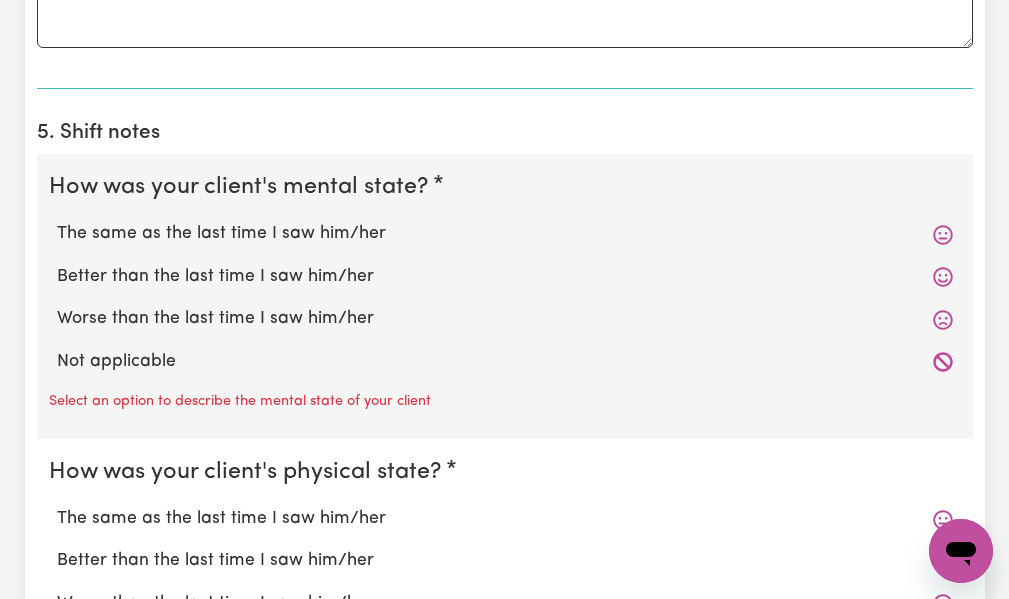 scroll, scrollTop: 1500, scrollLeft: 0, axis: vertical 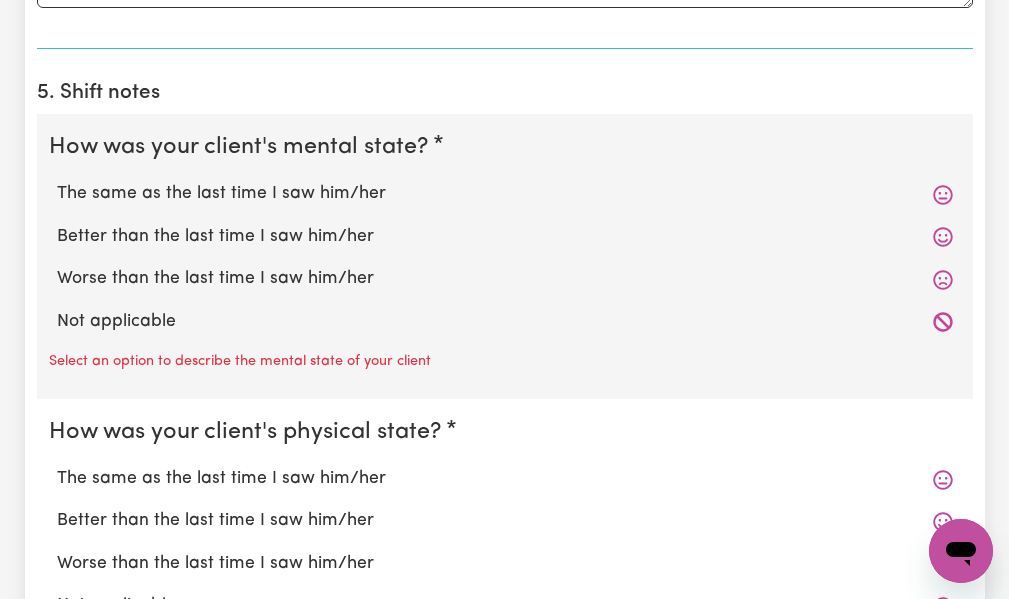 click on "Better than the last time I saw him/her" at bounding box center (505, 237) 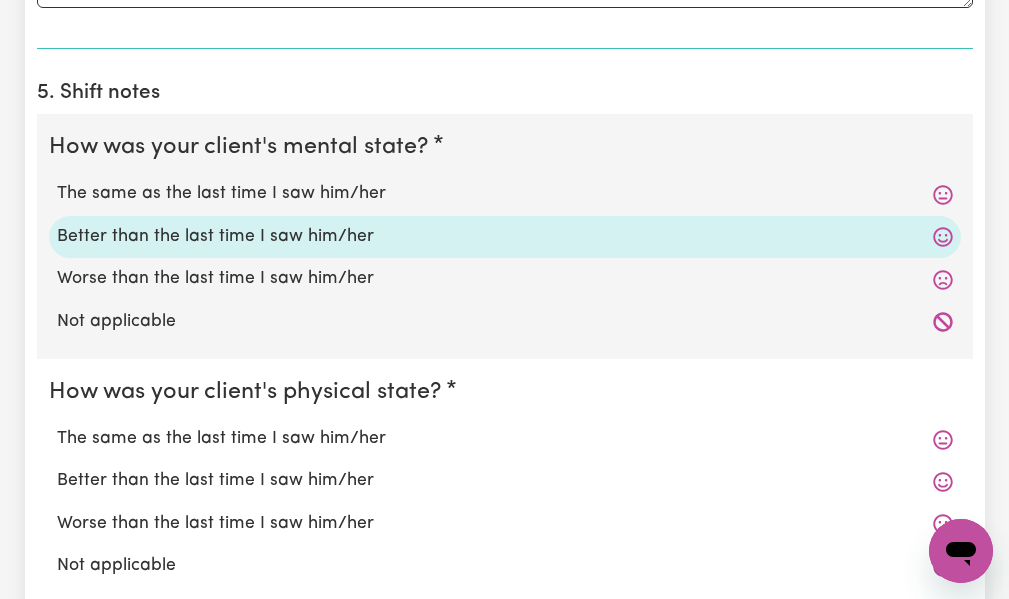 click on "Better than the last time I saw him/her" at bounding box center [505, 481] 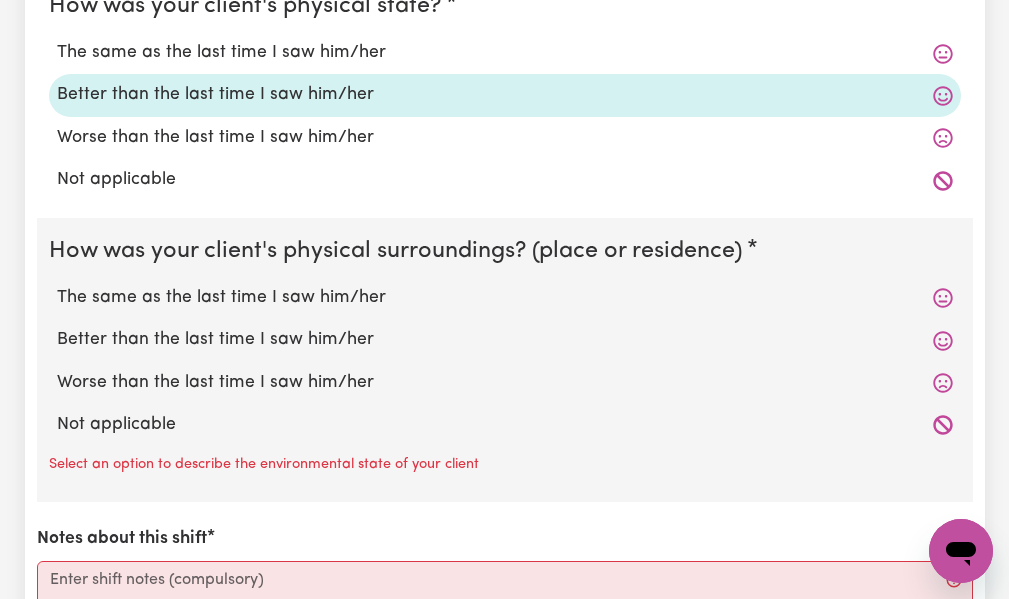 scroll, scrollTop: 1900, scrollLeft: 0, axis: vertical 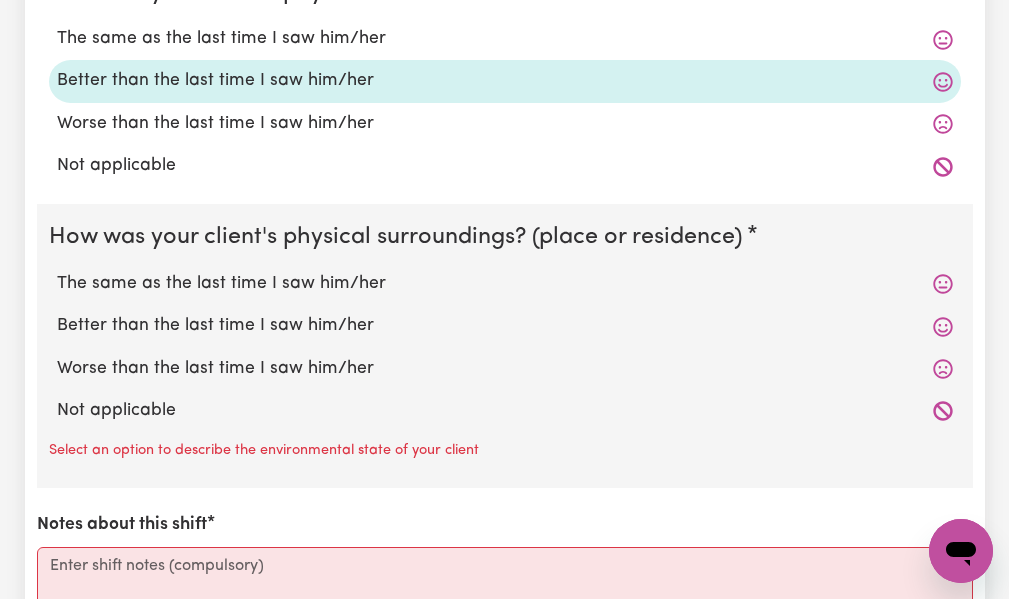 click on "Better than the last time I saw him/her" at bounding box center [505, 326] 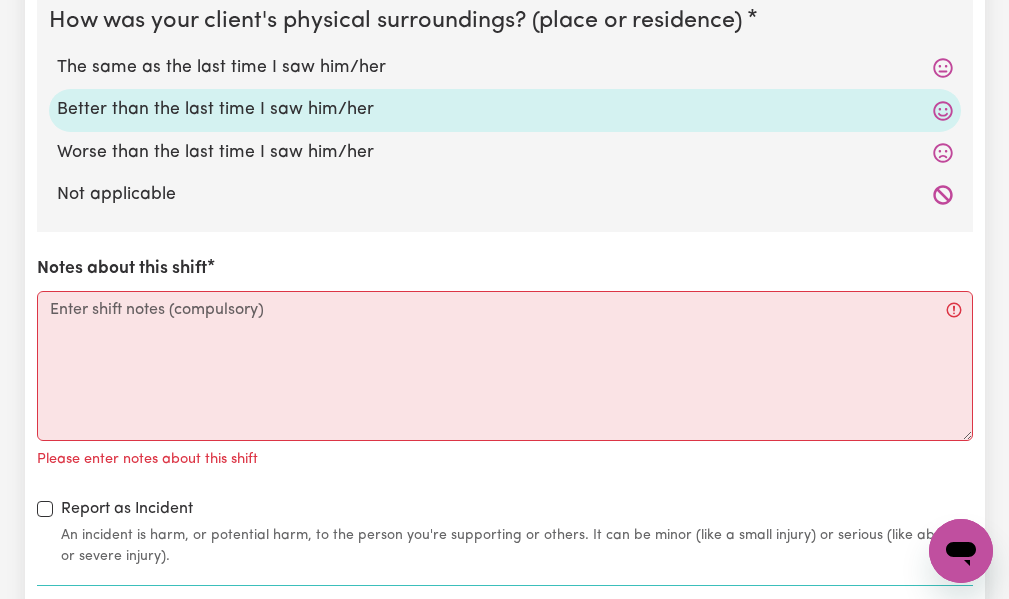 scroll, scrollTop: 2200, scrollLeft: 0, axis: vertical 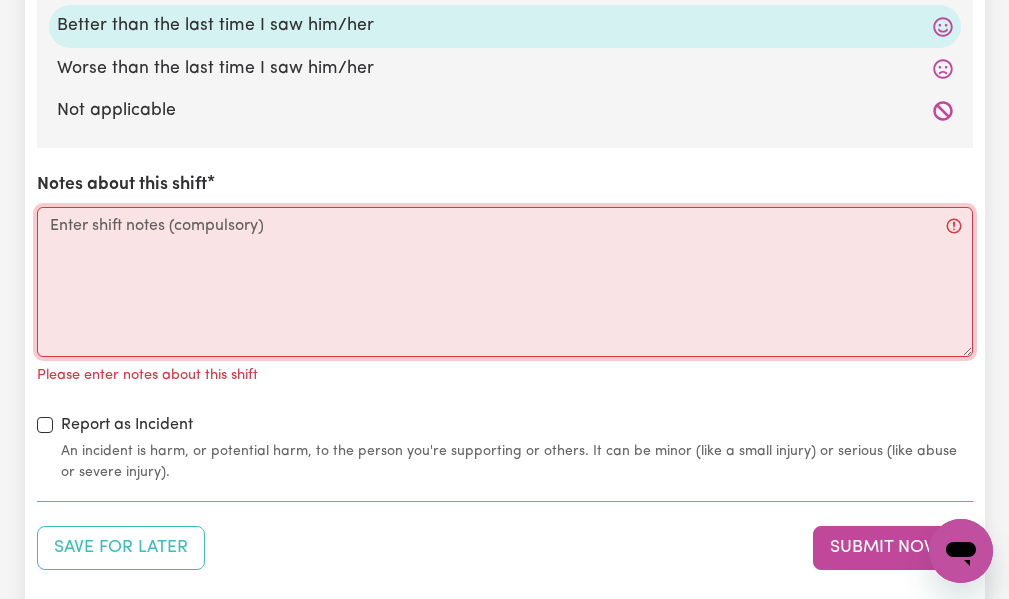 click on "Notes about this shift" at bounding box center [505, 282] 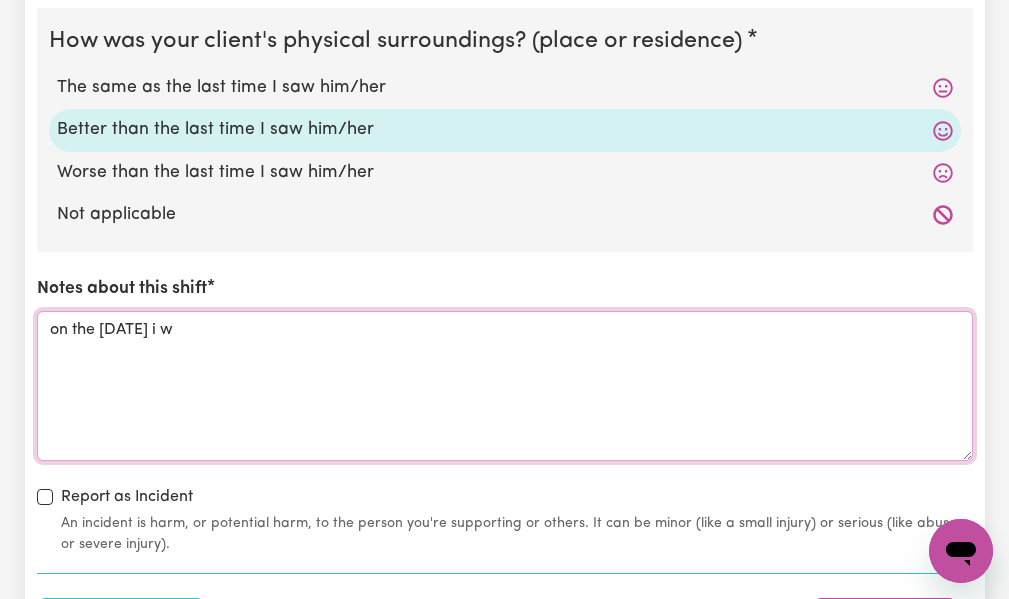 scroll, scrollTop: 2100, scrollLeft: 0, axis: vertical 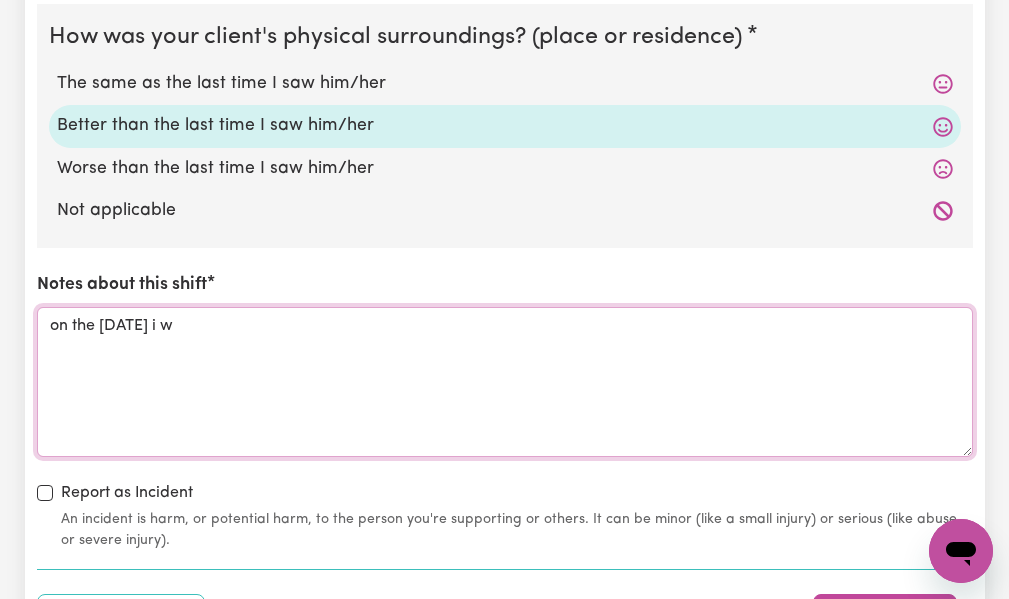 click on "on the [DATE] i w" at bounding box center [505, 382] 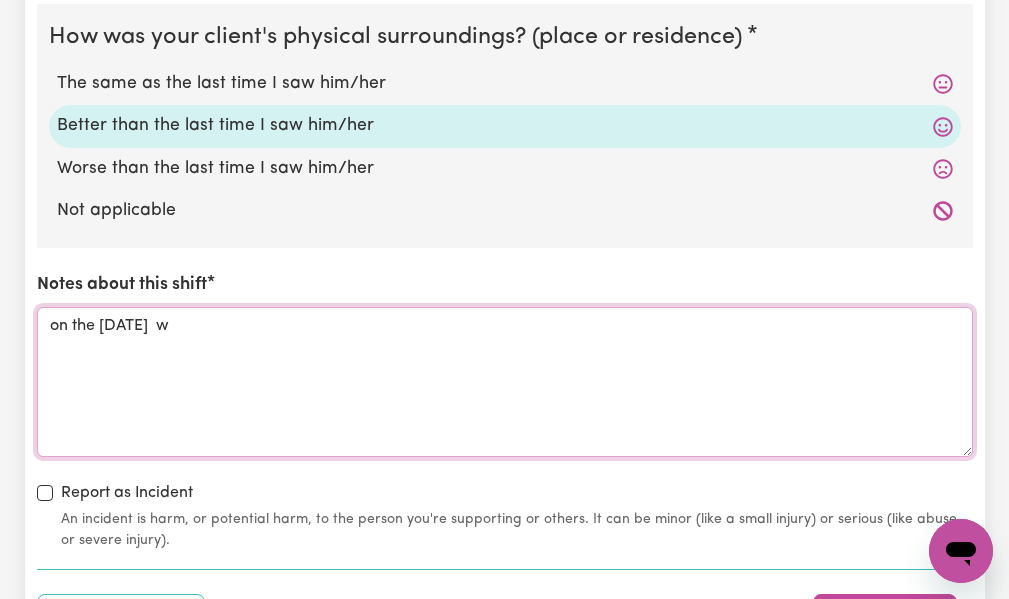 click on "on the [DATE]  w" at bounding box center (505, 382) 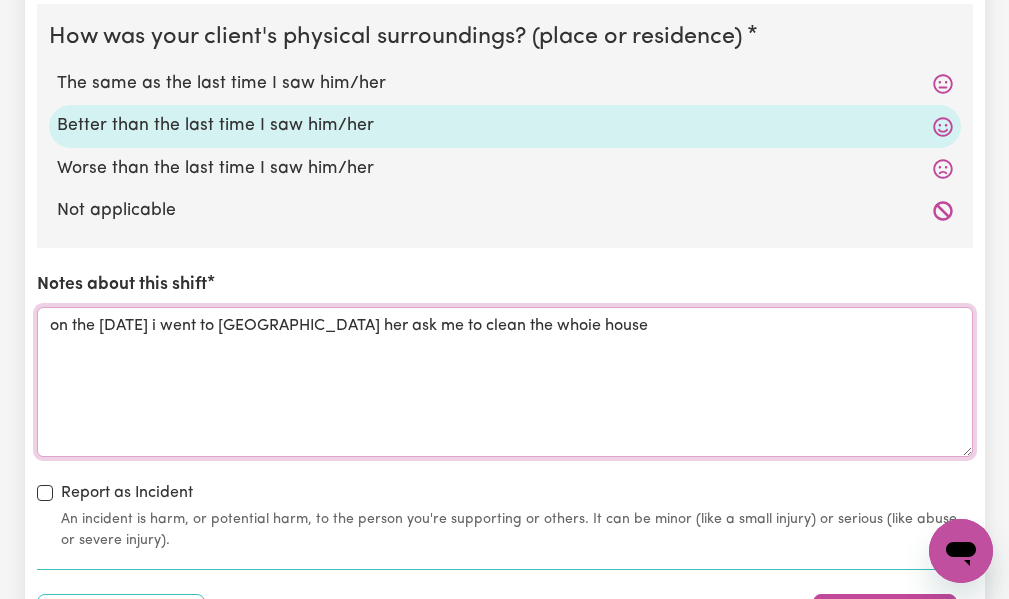 click on "on the [DATE] i went to [GEOGRAPHIC_DATA] her ask me to clean the whoie house" at bounding box center [505, 382] 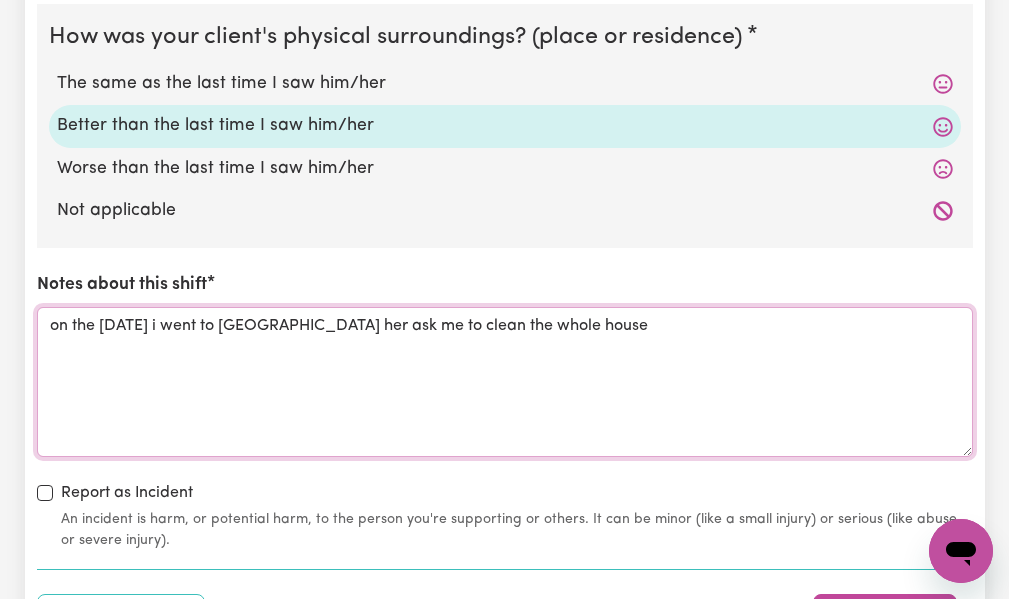 drag, startPoint x: 632, startPoint y: 328, endPoint x: 263, endPoint y: 325, distance: 369.0122 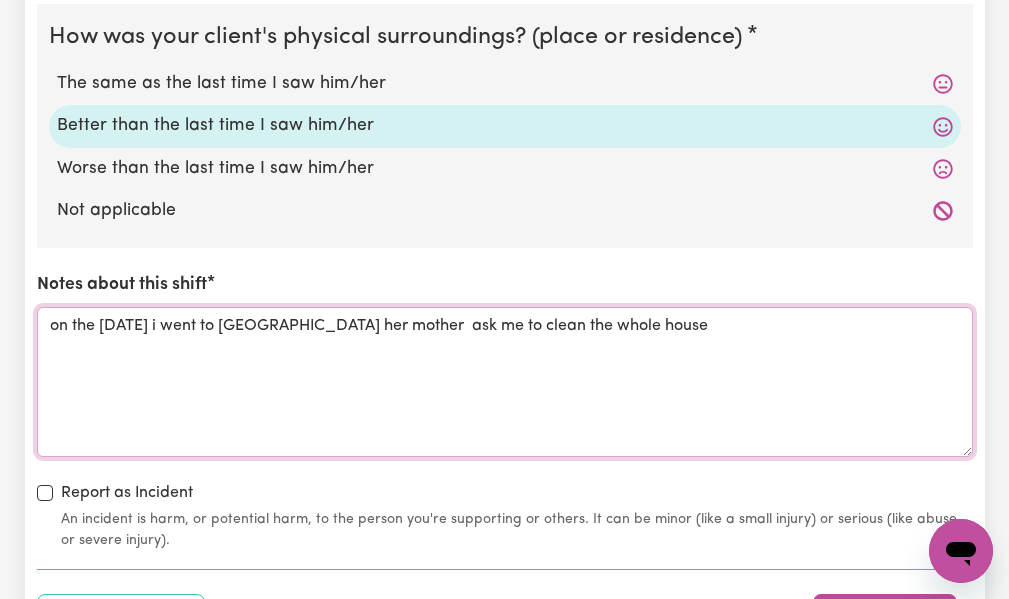 click on "on the [DATE] i went to [GEOGRAPHIC_DATA] her mother  ask me to clean the whole house" at bounding box center [505, 382] 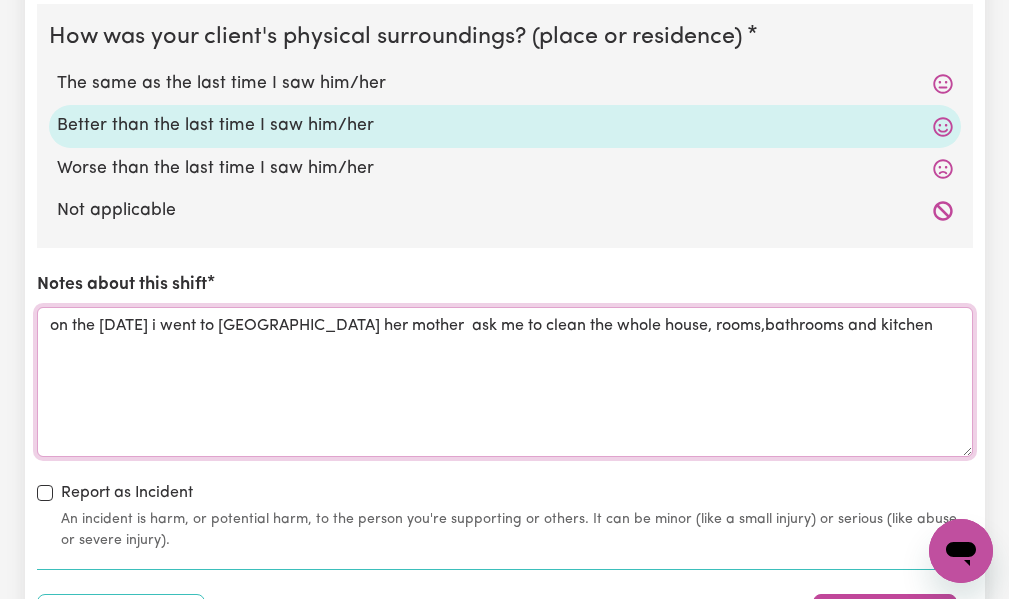 click on "on the [DATE] i went to [GEOGRAPHIC_DATA] her mother  ask me to clean the whole house, rooms,bathrooms and kitchen" at bounding box center (505, 382) 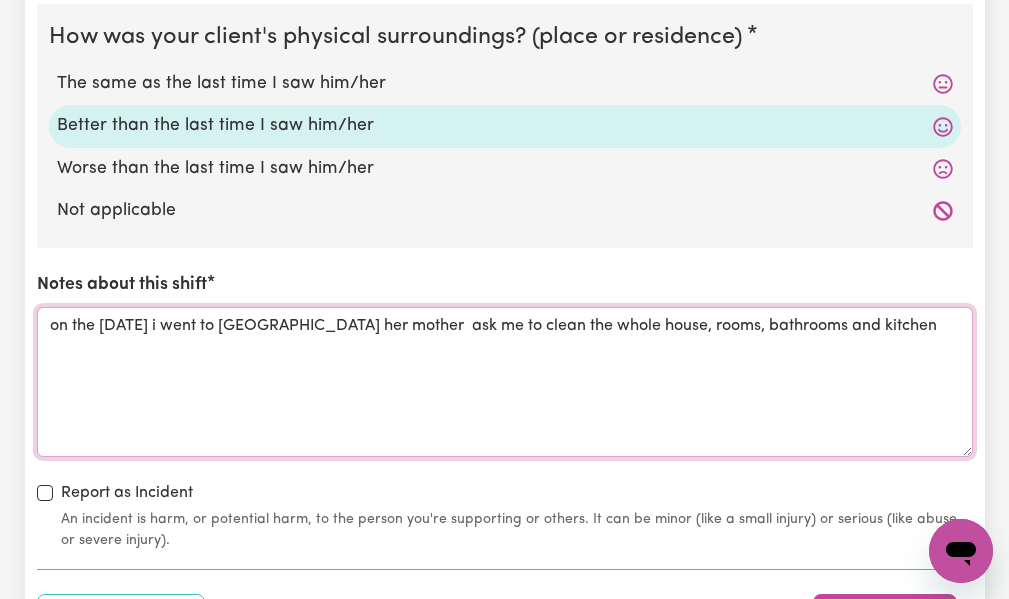 click on "on the [DATE] i went to [GEOGRAPHIC_DATA] her mother  ask me to clean the whole house, rooms, bathrooms and kitchen" at bounding box center (505, 382) 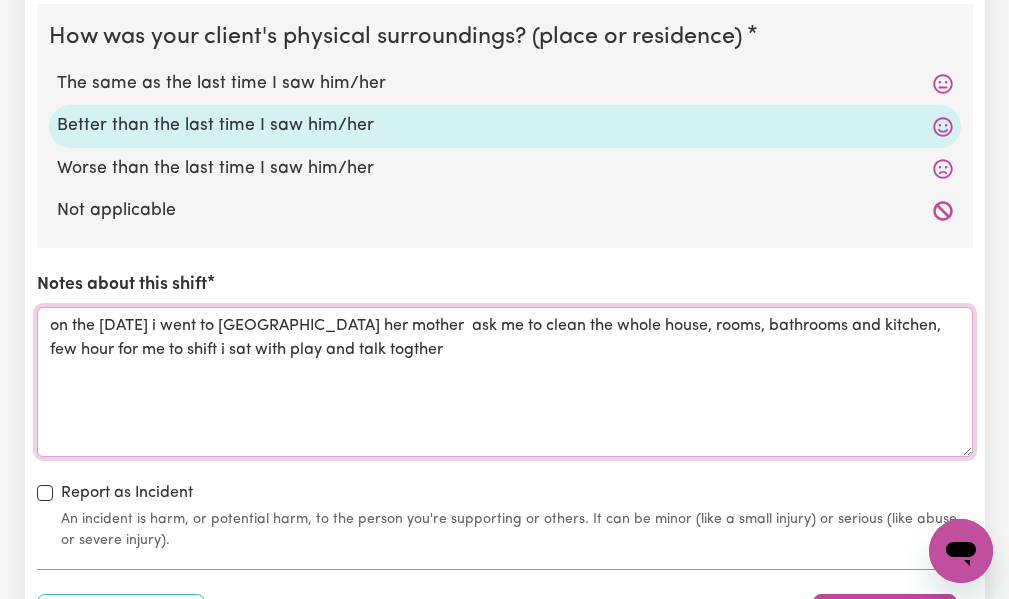 click on "on the [DATE] i went to [GEOGRAPHIC_DATA] her mother  ask me to clean the whole house, rooms, bathrooms and kitchen, few hour for me to shift i sat with play and talk togther" at bounding box center [505, 382] 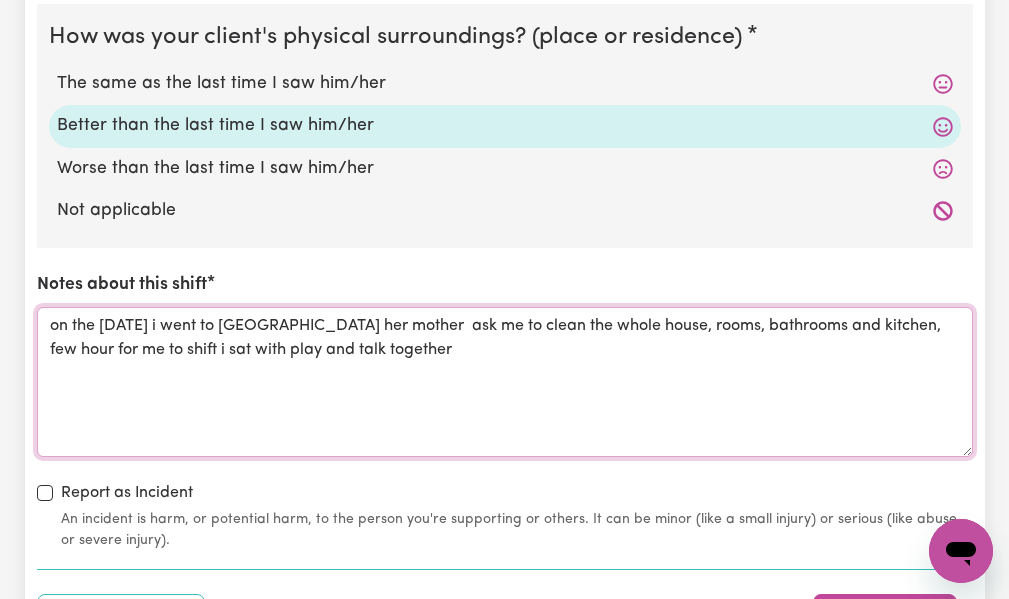 click on "on the [DATE] i went to [GEOGRAPHIC_DATA] her mother  ask me to clean the whole house, rooms, bathrooms and kitchen, few hour for me to shift i sat with play and talk together" at bounding box center (505, 382) 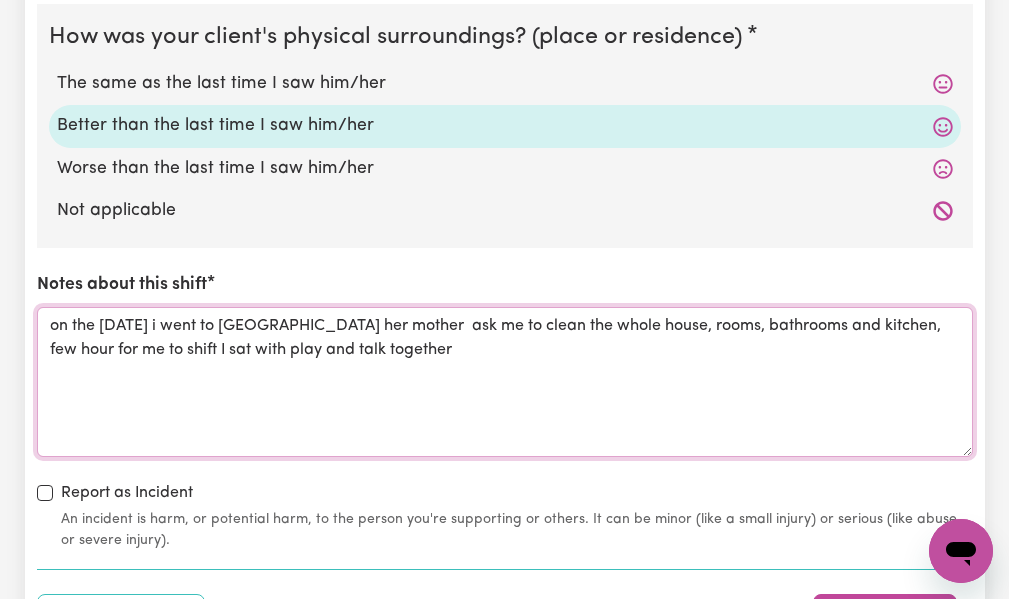 click on "on the [DATE] i went to [GEOGRAPHIC_DATA] her mother  ask me to clean the whole house, rooms, bathrooms and kitchen, few hour for me to shift I sat with play and talk together" at bounding box center (505, 382) 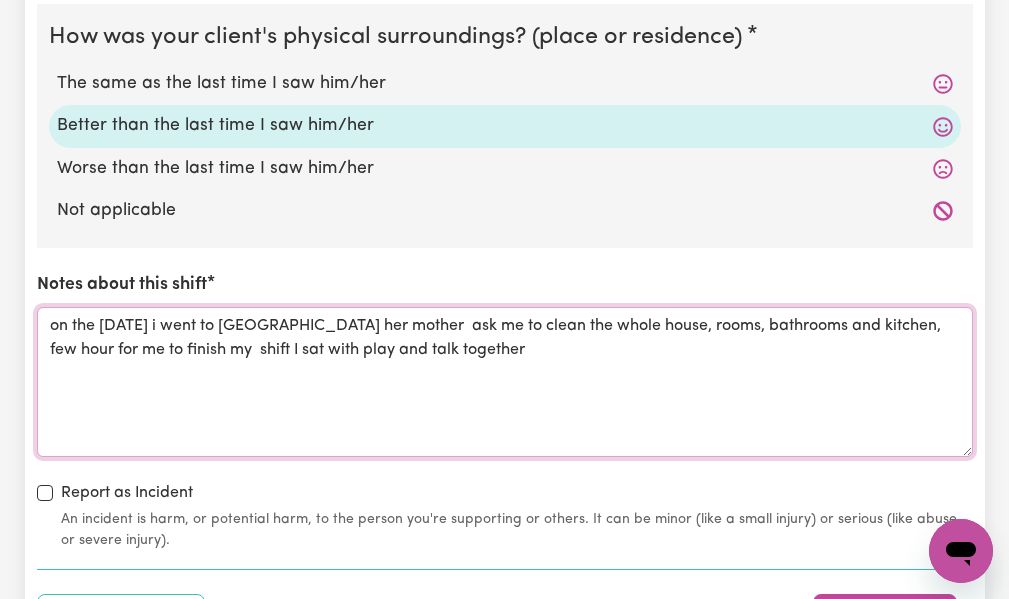 click on "on the [DATE] i went to [GEOGRAPHIC_DATA] her mother  ask me to clean the whole house, rooms, bathrooms and kitchen, few hour for me to finish my  shift I sat with play and talk together" at bounding box center [505, 382] 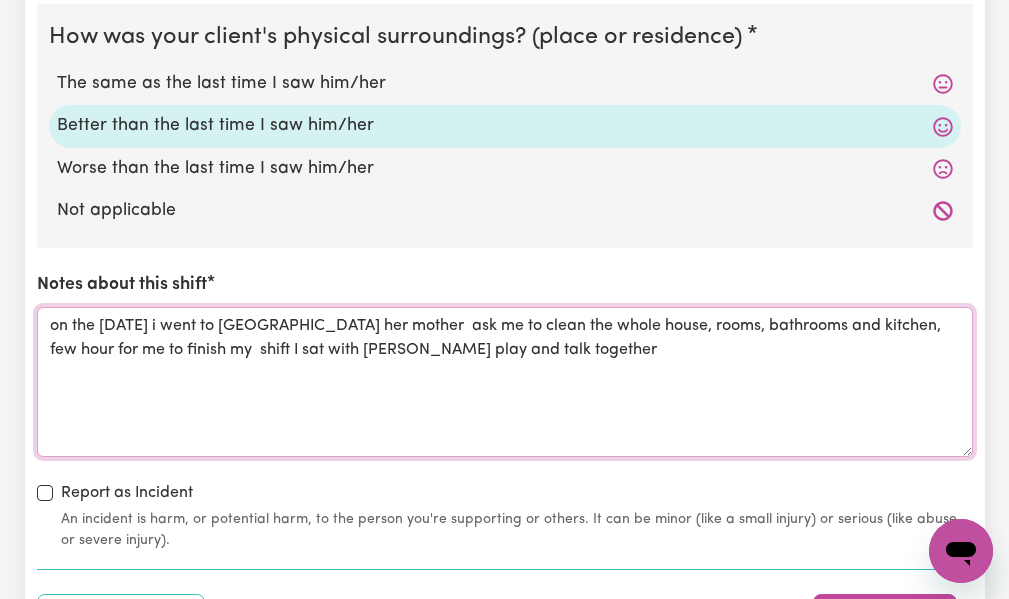 click on "on the [DATE] i went to [GEOGRAPHIC_DATA] her mother  ask me to clean the whole house, rooms, bathrooms and kitchen, few hour for me to finish my  shift I sat with [PERSON_NAME] play and talk together" at bounding box center [505, 382] 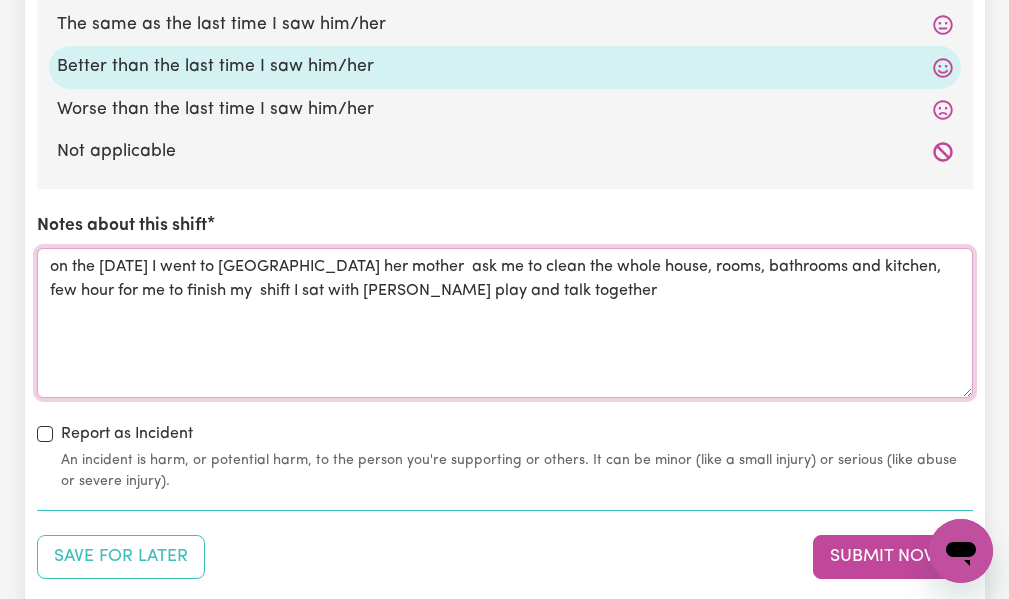 scroll, scrollTop: 2200, scrollLeft: 0, axis: vertical 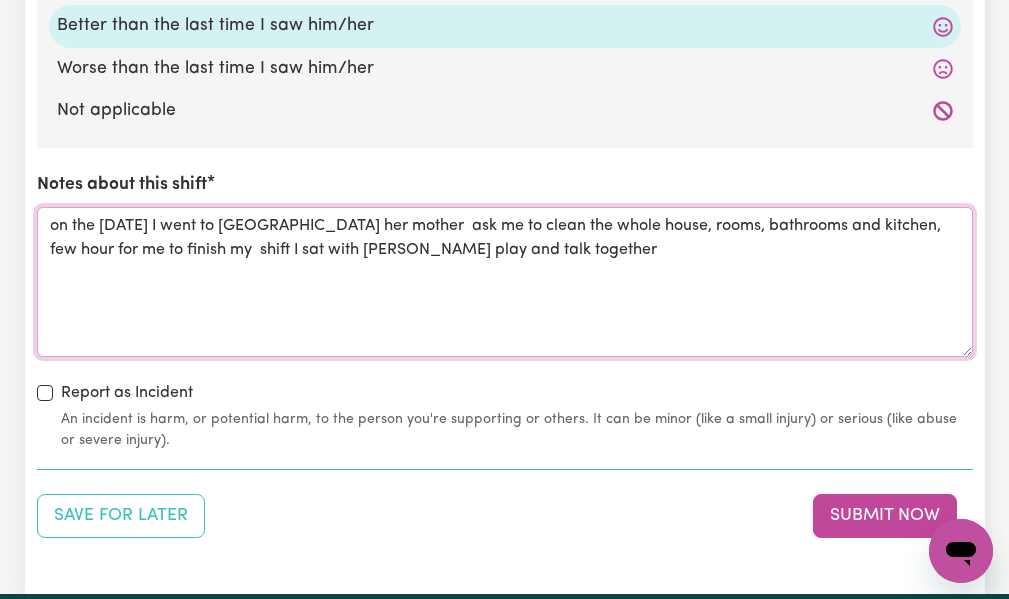 type on "on the [DATE] I went to [GEOGRAPHIC_DATA] her mother  ask me to clean the whole house, rooms, bathrooms and kitchen, few hour for me to finish my  shift I sat with [PERSON_NAME] play and talk together" 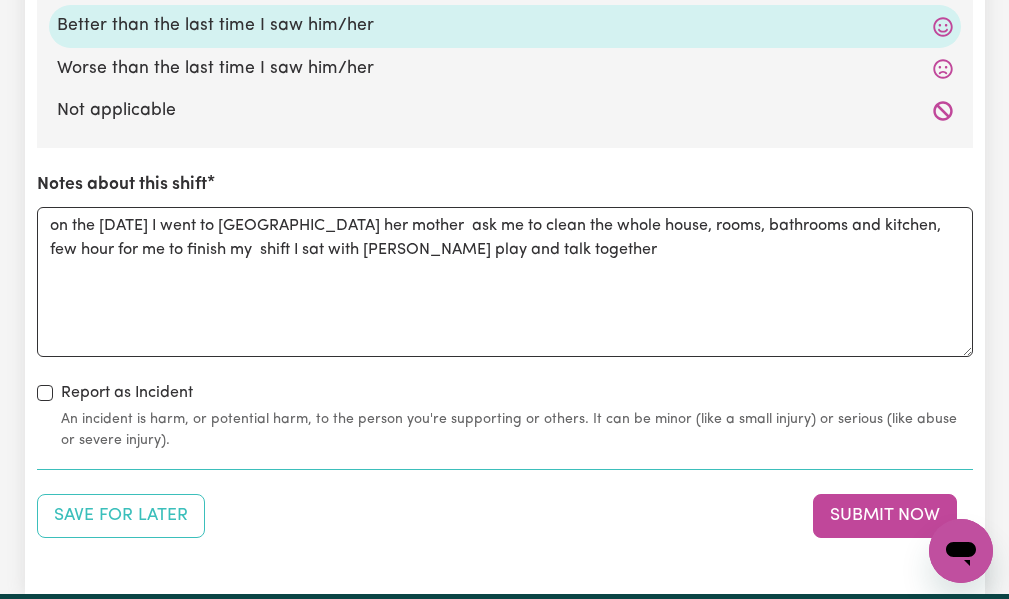 click on "Report as Incident An incident is harm, or potential harm, to the person you're supporting or others. It can be minor (like a small injury) or serious (like abuse or severe injury)." at bounding box center [505, 416] 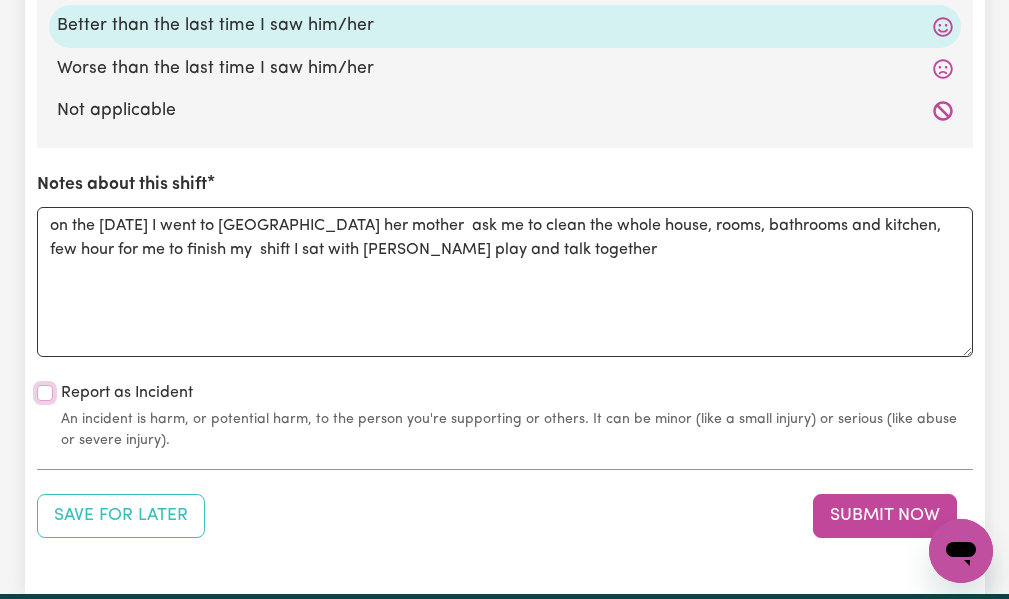 click on "Report as Incident" at bounding box center [45, 393] 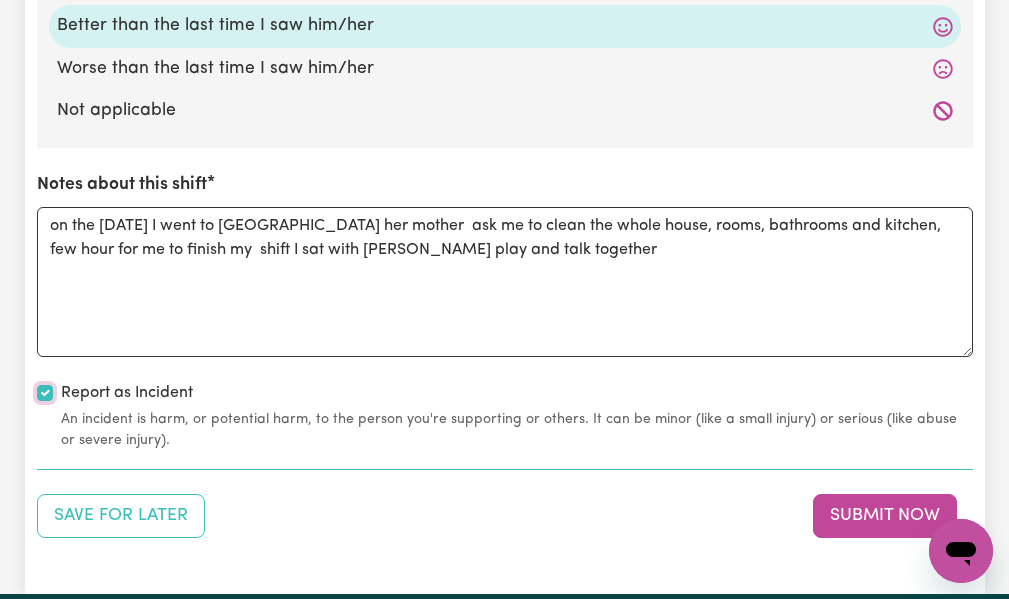 checkbox on "true" 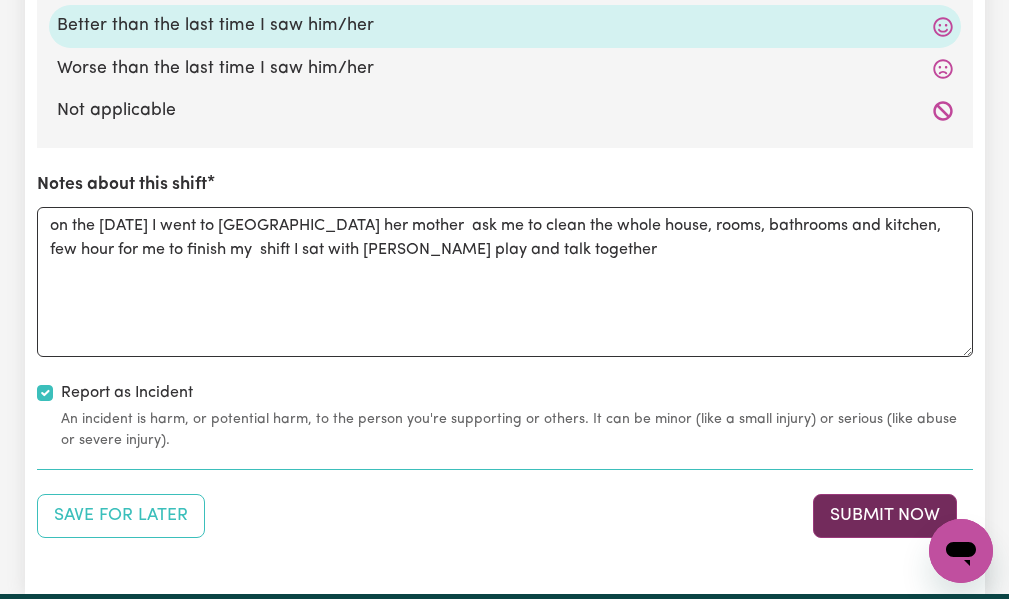 click on "Submit Now" at bounding box center (885, 516) 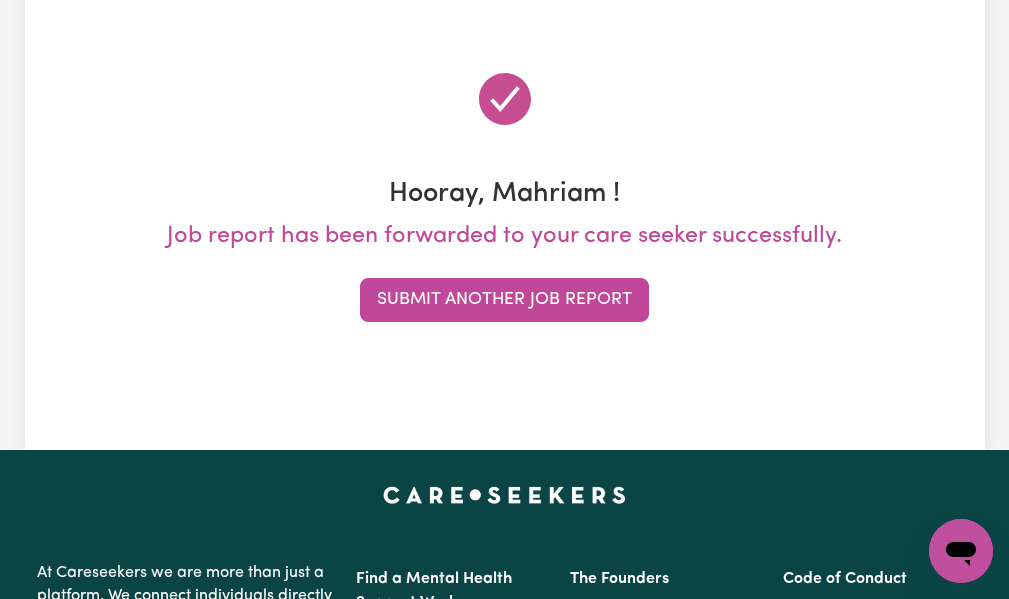 scroll, scrollTop: 0, scrollLeft: 0, axis: both 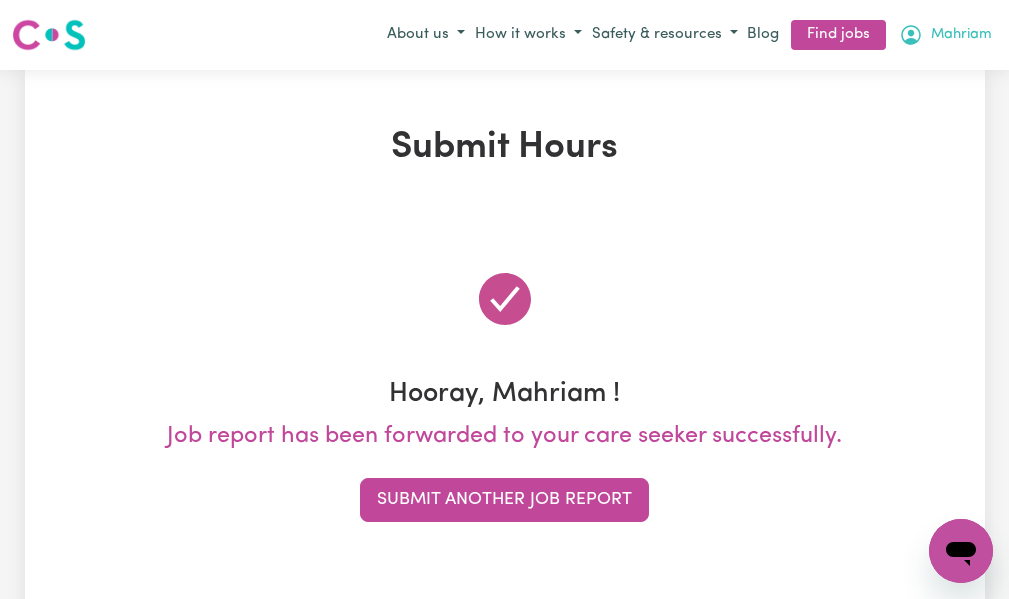 click on "Mahriam" at bounding box center (961, 35) 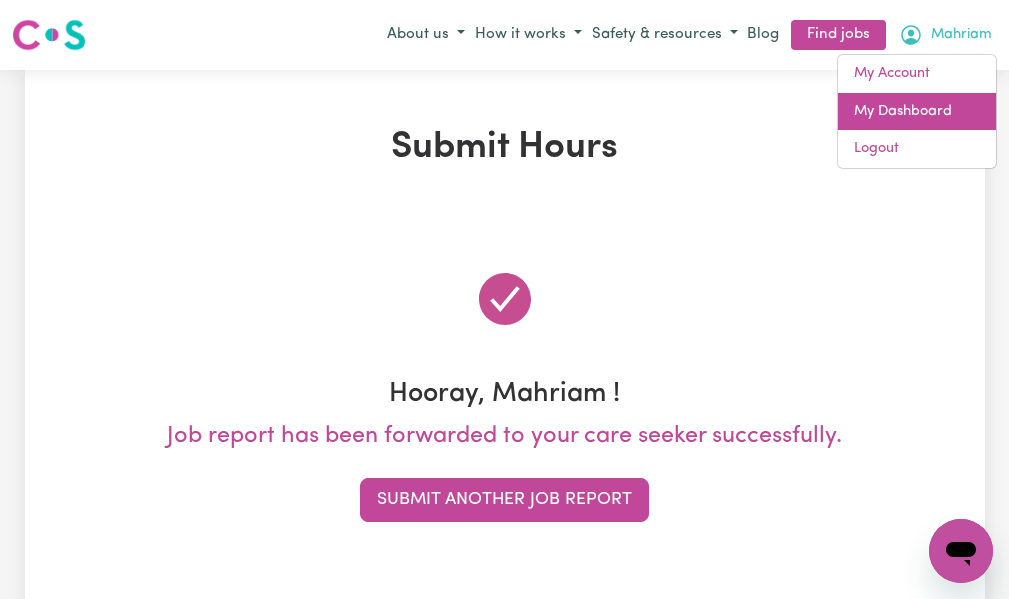 click on "My Dashboard" at bounding box center [917, 112] 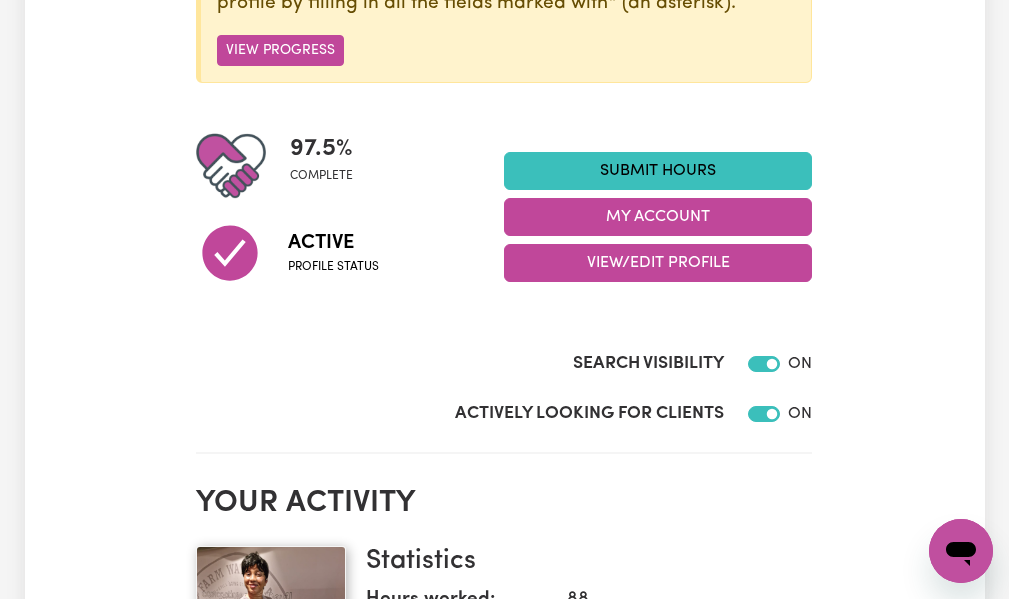 scroll, scrollTop: 100, scrollLeft: 0, axis: vertical 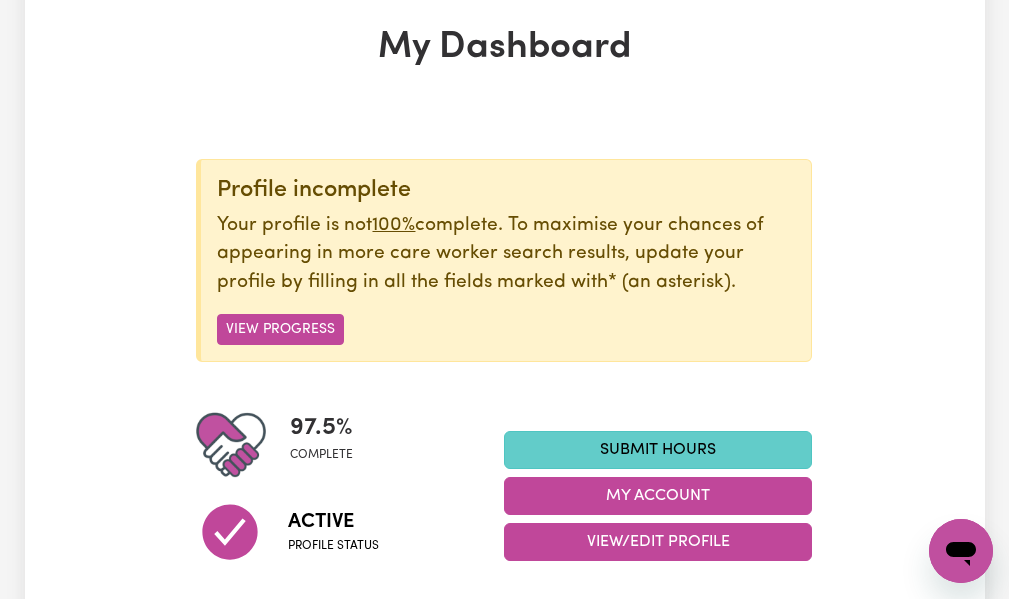 click on "Submit Hours" at bounding box center (658, 450) 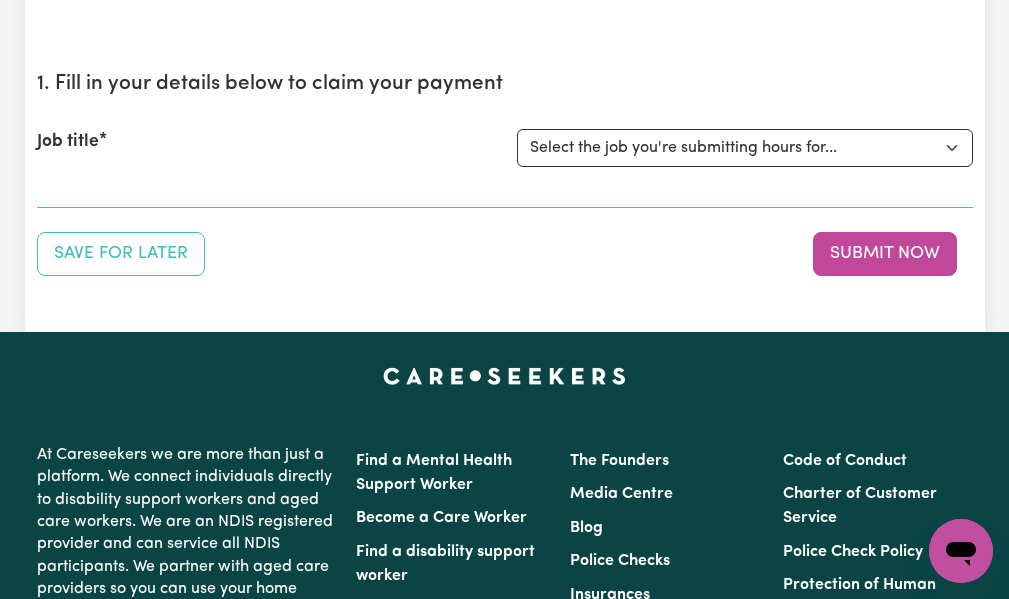 scroll, scrollTop: 0, scrollLeft: 0, axis: both 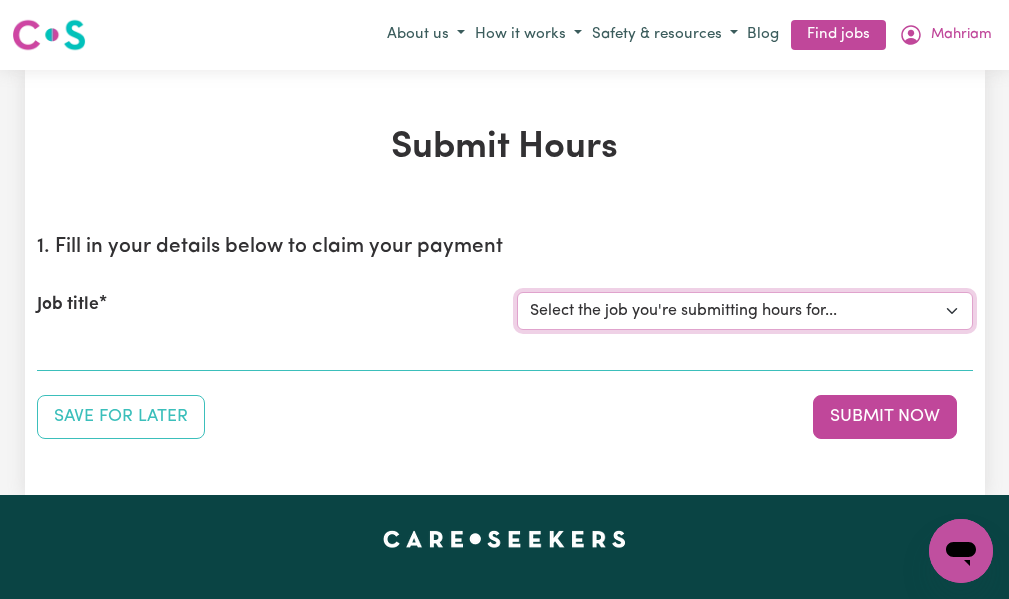 click on "Select the job you're submitting hours for... [[PERSON_NAME] Family] [DEMOGRAPHIC_DATA] Support Worker Needed In [GEOGRAPHIC_DATA], [GEOGRAPHIC_DATA]" at bounding box center [745, 311] 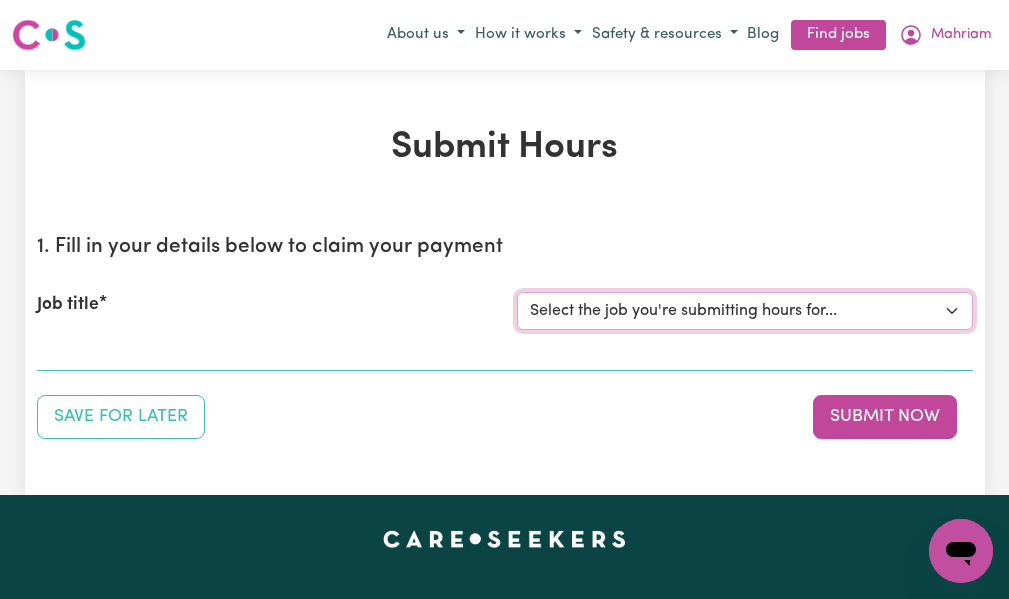 select on "14208" 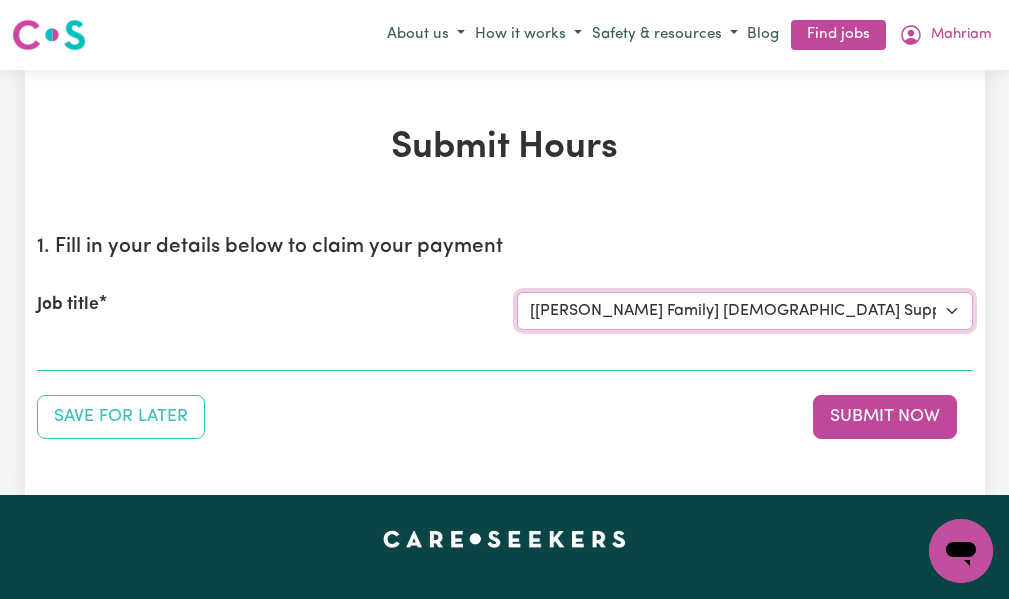 click on "Select the job you're submitting hours for... [[PERSON_NAME] Family] [DEMOGRAPHIC_DATA] Support Worker Needed In [GEOGRAPHIC_DATA], [GEOGRAPHIC_DATA]" at bounding box center [745, 311] 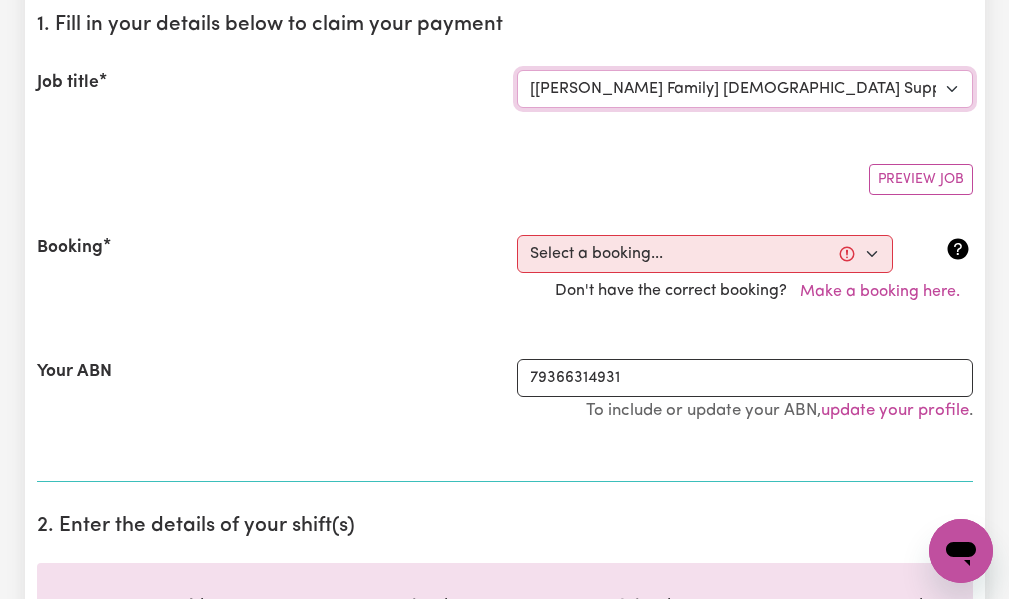 scroll, scrollTop: 300, scrollLeft: 0, axis: vertical 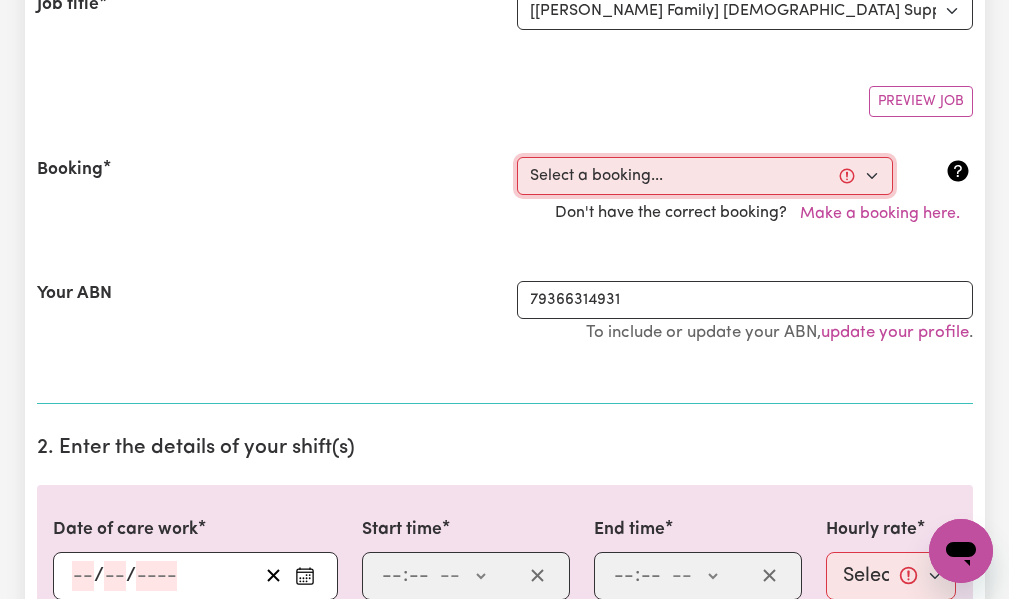 click on "Select a booking... [DATE] 08:30am to 12:30pm (ONE-OFF) [DATE] 05:00pm to 07:00pm (ONE-OFF) [DATE] 05:00pm to 07:00pm (ONE-OFF) [DATE] 08:30am to 12:30pm (ONE-OFF) [DATE] 12:00am to 12:01am (ONE-OFF) [DATE] 12:01am to 12:02am (ONE-OFF) [DATE] 12:02am to 12:03am (ONE-OFF) [DATE] 12:03am to 12:04am (ONE-OFF) [DATE] 12:04am to 12:05am (ONE-OFF) [DATE] 08:30am to 12:30pm (RECURRING) [DATE] 08:30am to 12:30pm (RECURRING) [DATE] 05:00pm to 07:00pm (ONE-OFF) [DATE] 05:00pm to 07:00pm (ONE-OFF)" at bounding box center [705, 176] 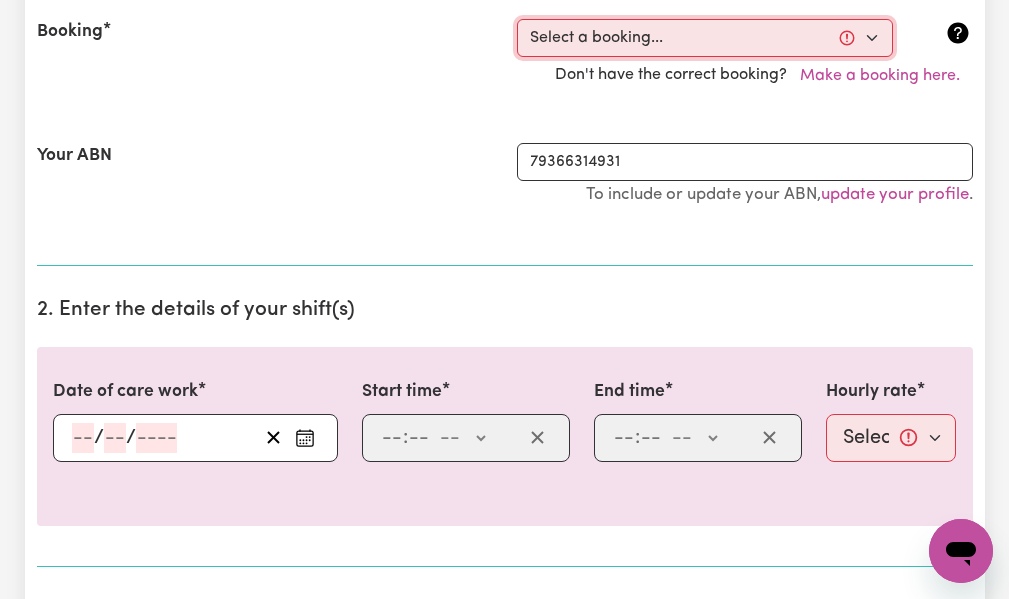 scroll, scrollTop: 0, scrollLeft: 0, axis: both 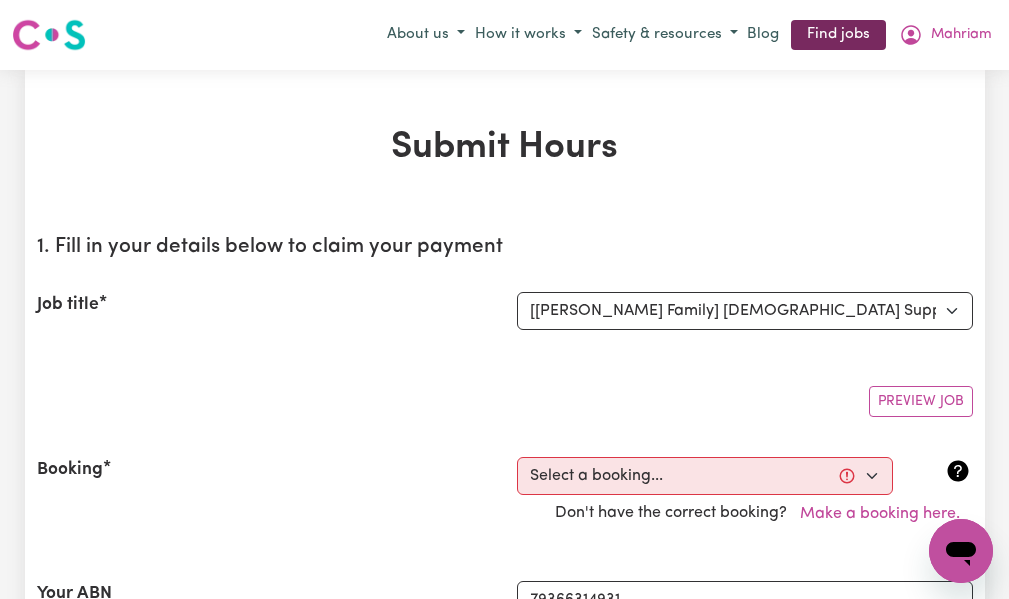 click on "Find jobs" at bounding box center (838, 35) 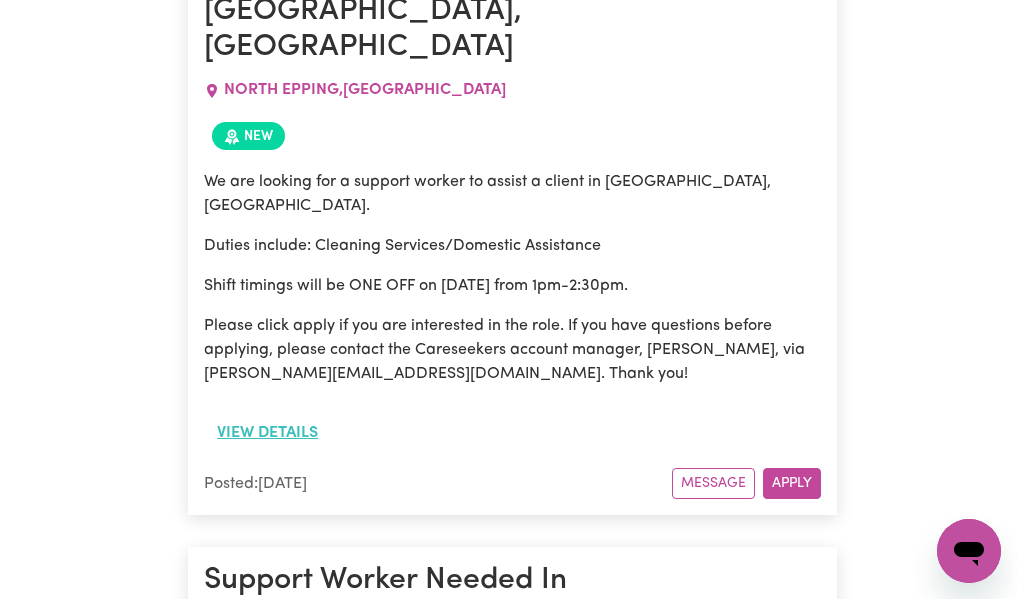 scroll, scrollTop: 894, scrollLeft: 0, axis: vertical 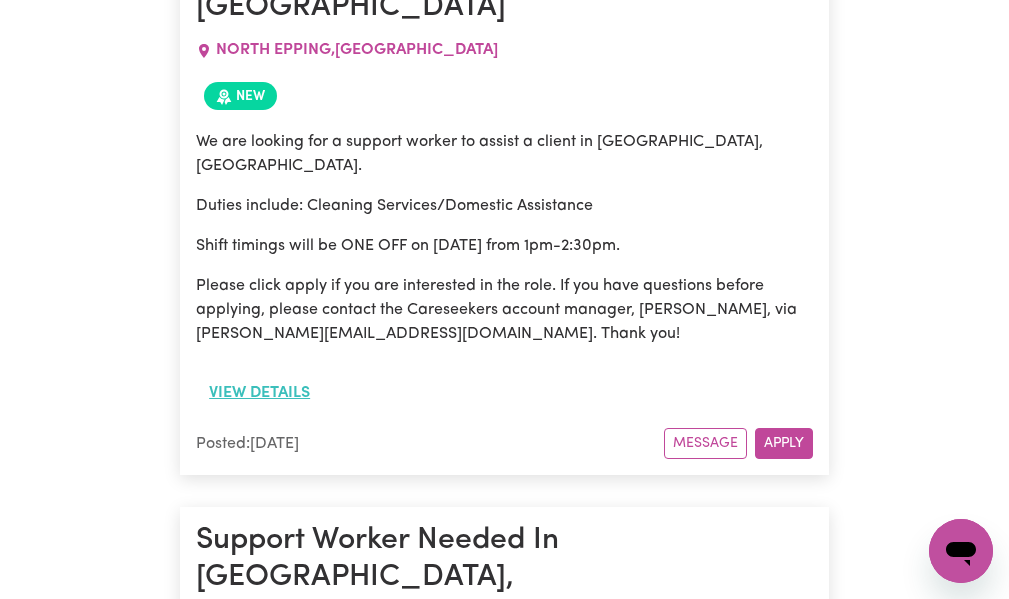 click on "View details" at bounding box center [259, 393] 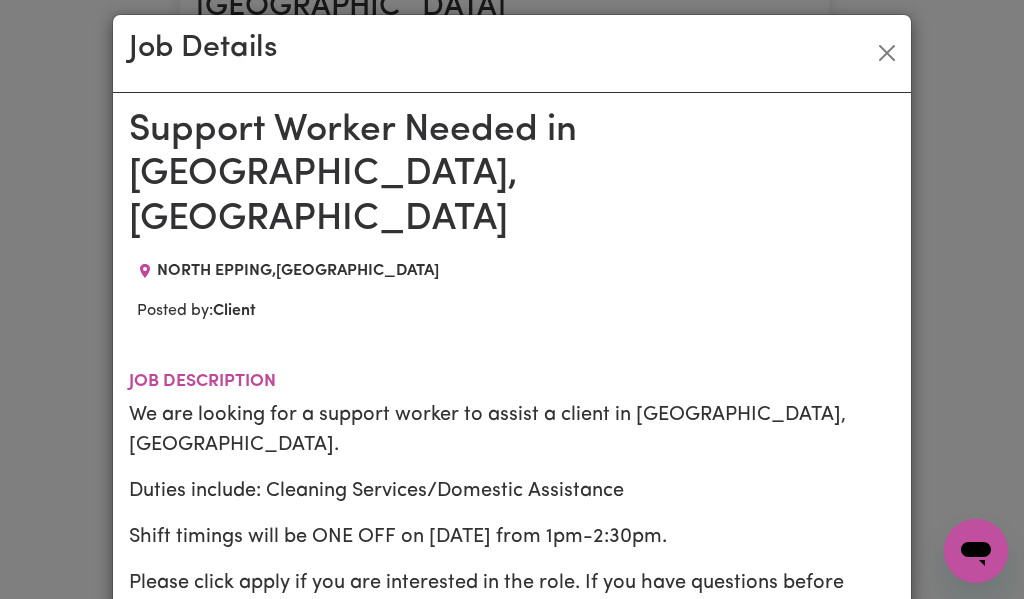 scroll, scrollTop: 0, scrollLeft: 0, axis: both 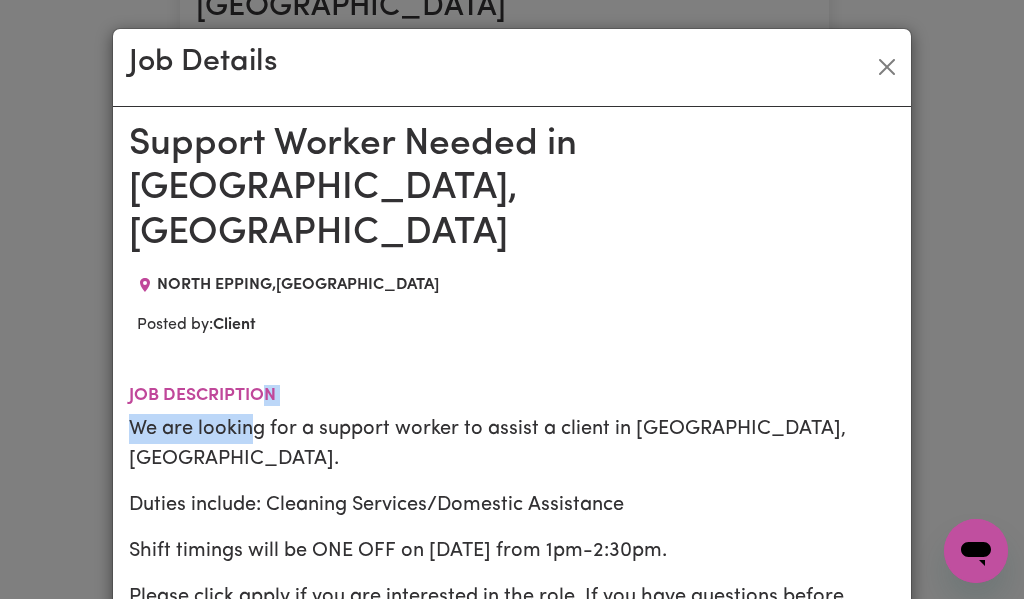 click on "Job description We are looking for a support worker to assist a client in [GEOGRAPHIC_DATA], [GEOGRAPHIC_DATA]. Duties include: Cleaning Services/Domestic Assistance Shift timings will be ONE OFF on [DATE] from 1pm-2:30pm. Please click apply if you are interested in the role. If you have questions before applying, please contact the Careseekers account manager, [PERSON_NAME], via [PERSON_NAME][EMAIL_ADDRESS][DOMAIN_NAME]. Thank you!" at bounding box center (512, 537) 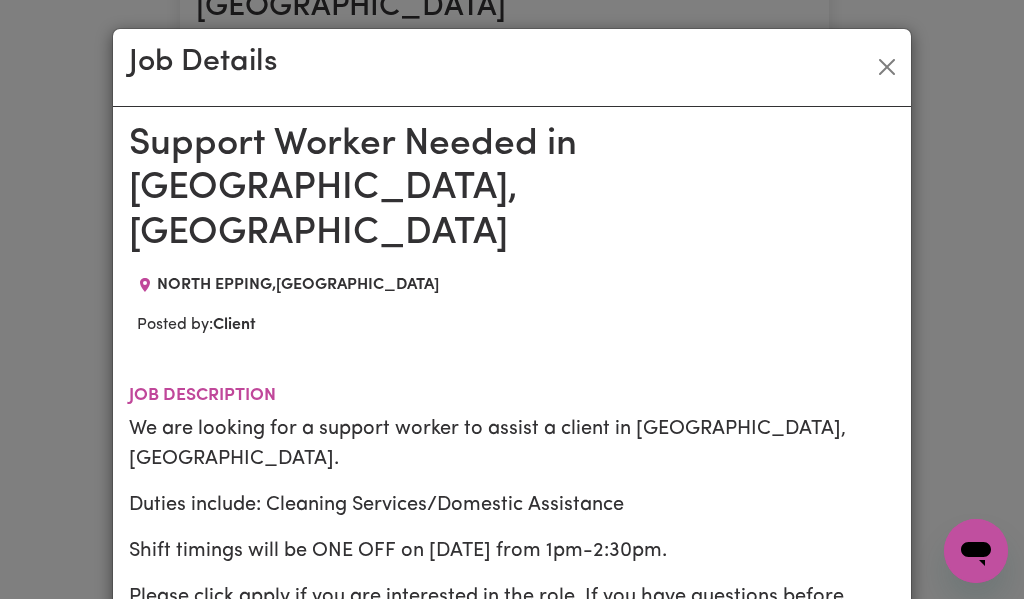 click on "Job description" at bounding box center (512, 395) 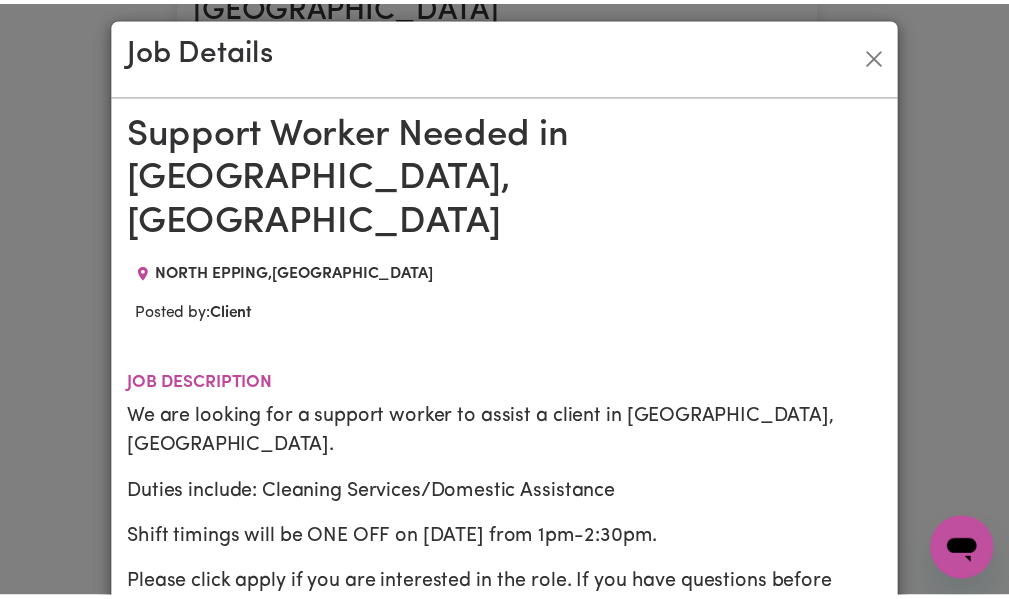 scroll, scrollTop: 0, scrollLeft: 0, axis: both 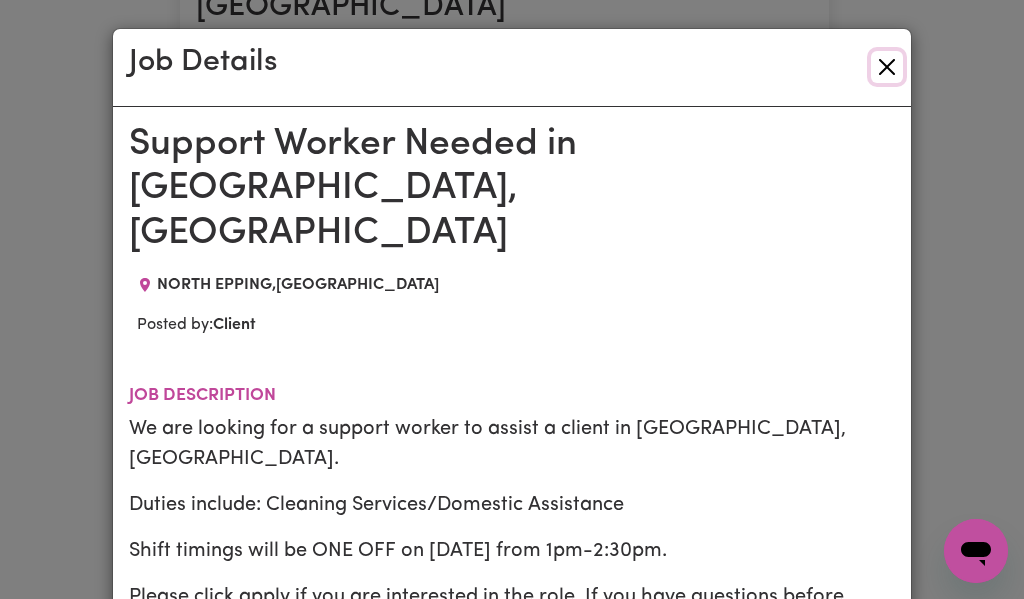 click at bounding box center [887, 67] 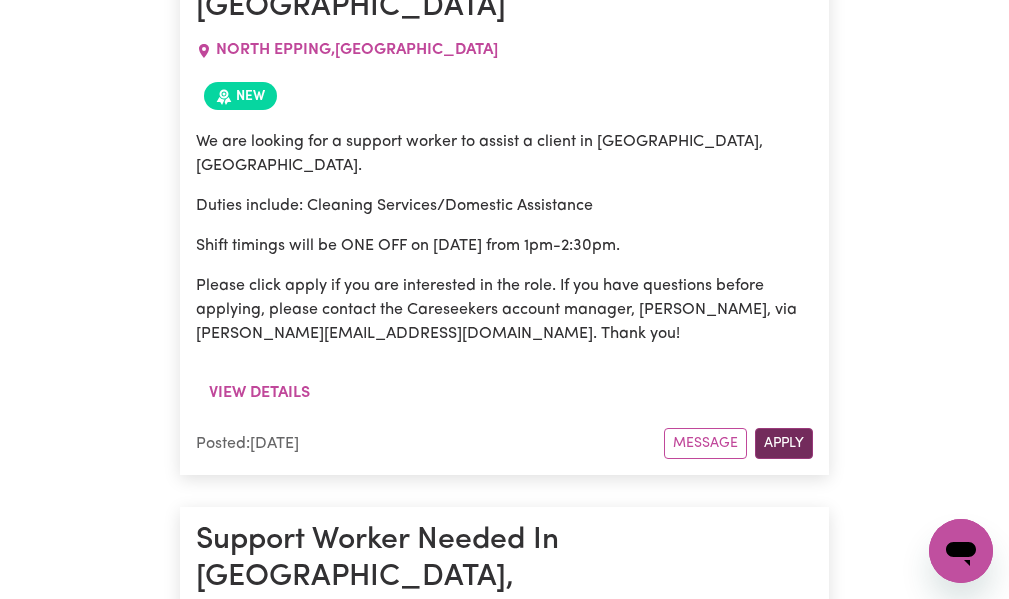 click on "Apply" at bounding box center [784, 443] 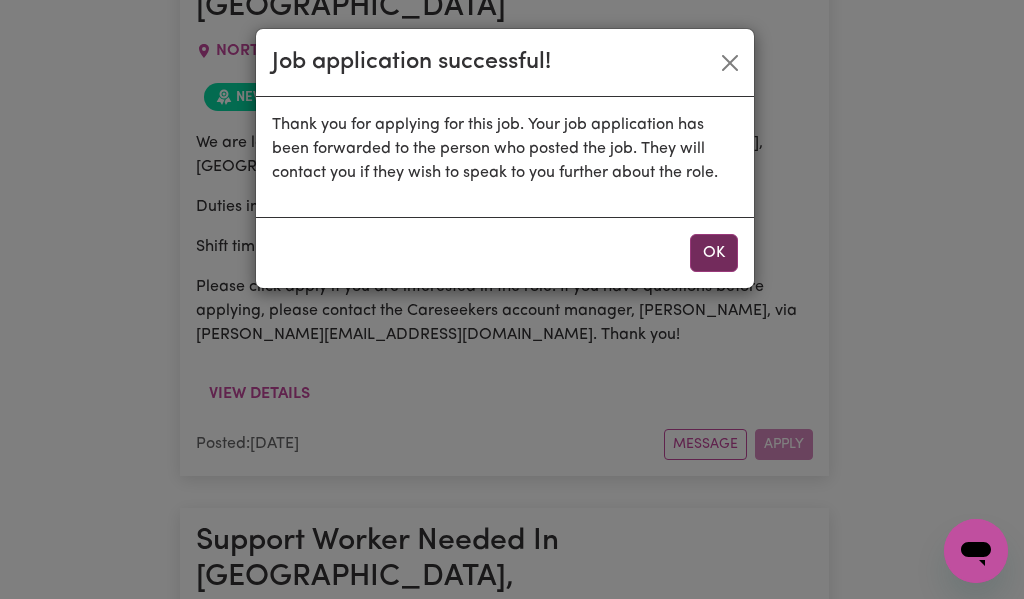 click on "OK" at bounding box center [714, 253] 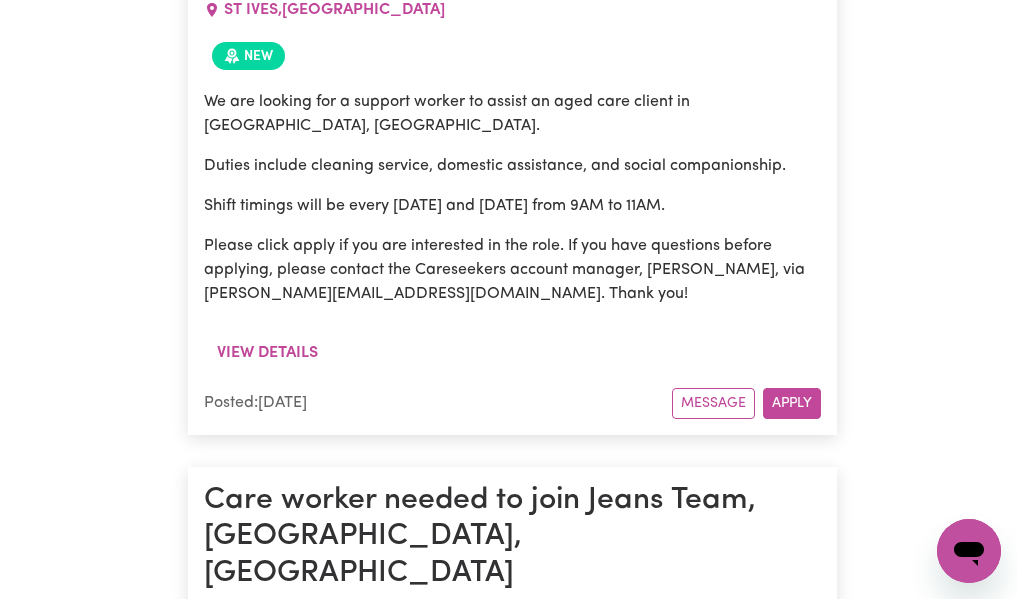 scroll, scrollTop: 1794, scrollLeft: 0, axis: vertical 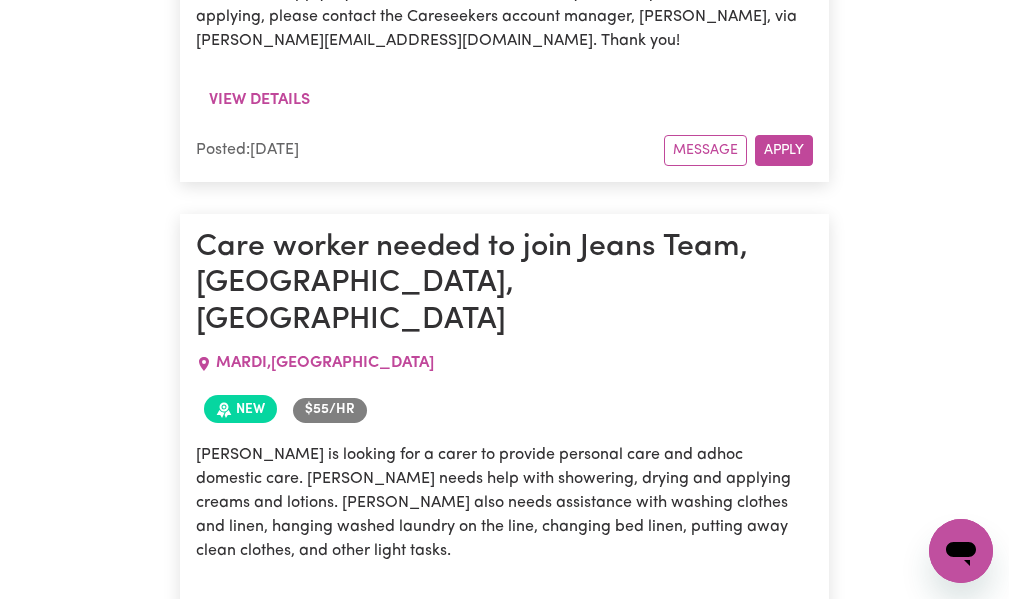 click on "View details" at bounding box center (259, 610) 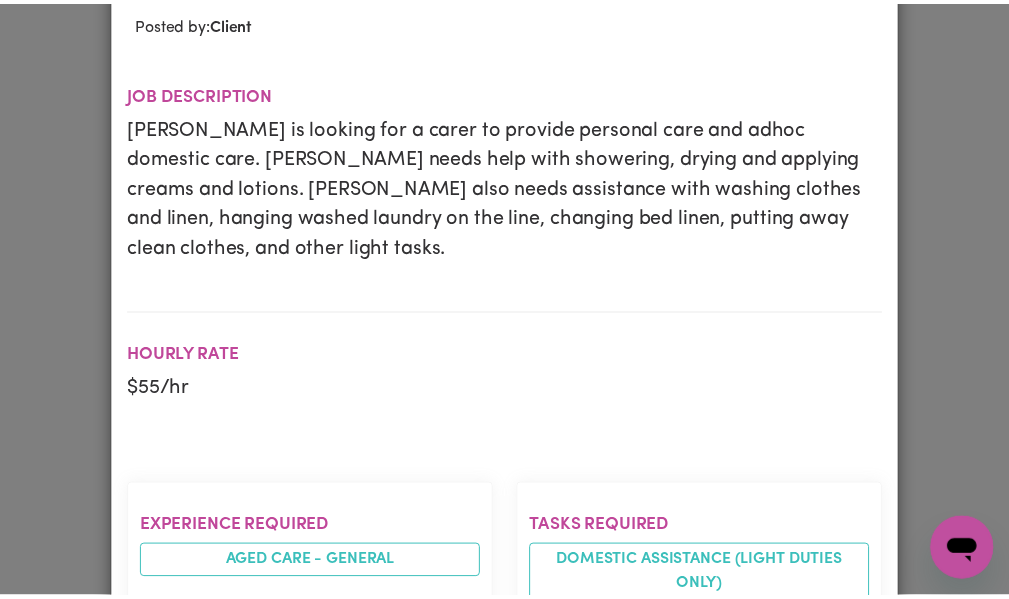 scroll, scrollTop: 0, scrollLeft: 0, axis: both 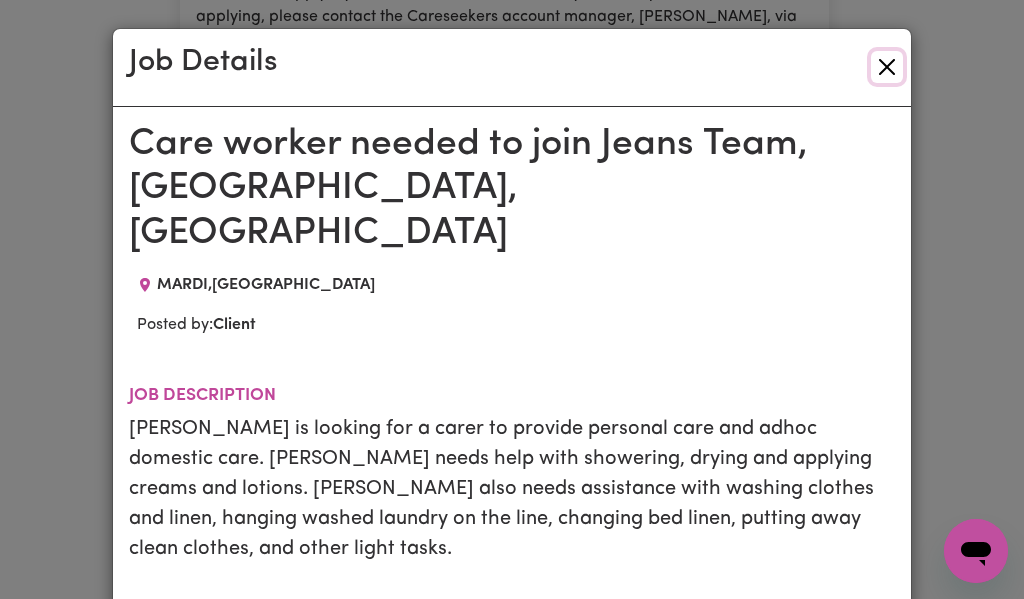 click at bounding box center (887, 67) 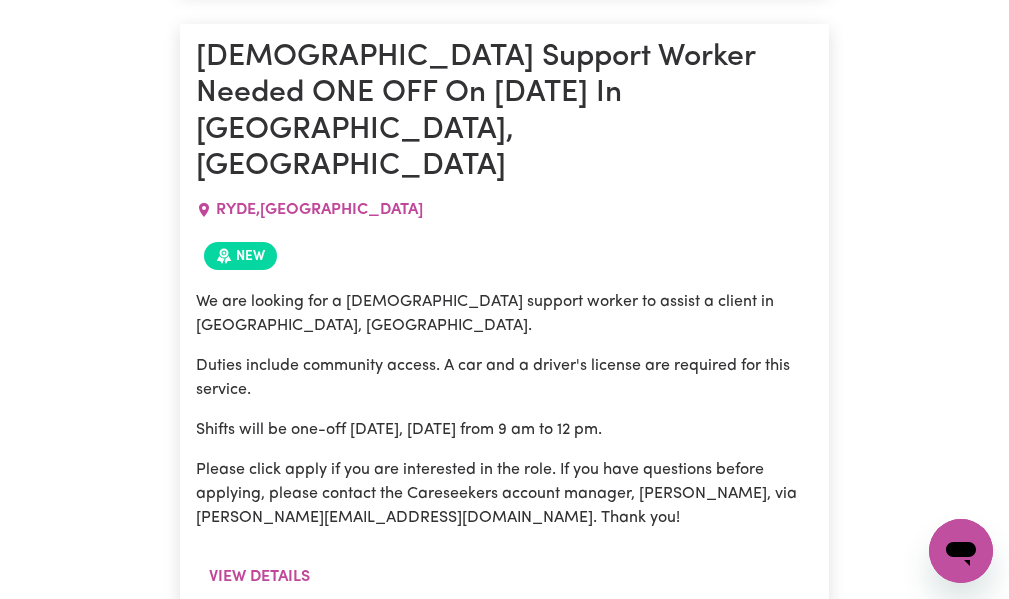 scroll, scrollTop: 7494, scrollLeft: 0, axis: vertical 